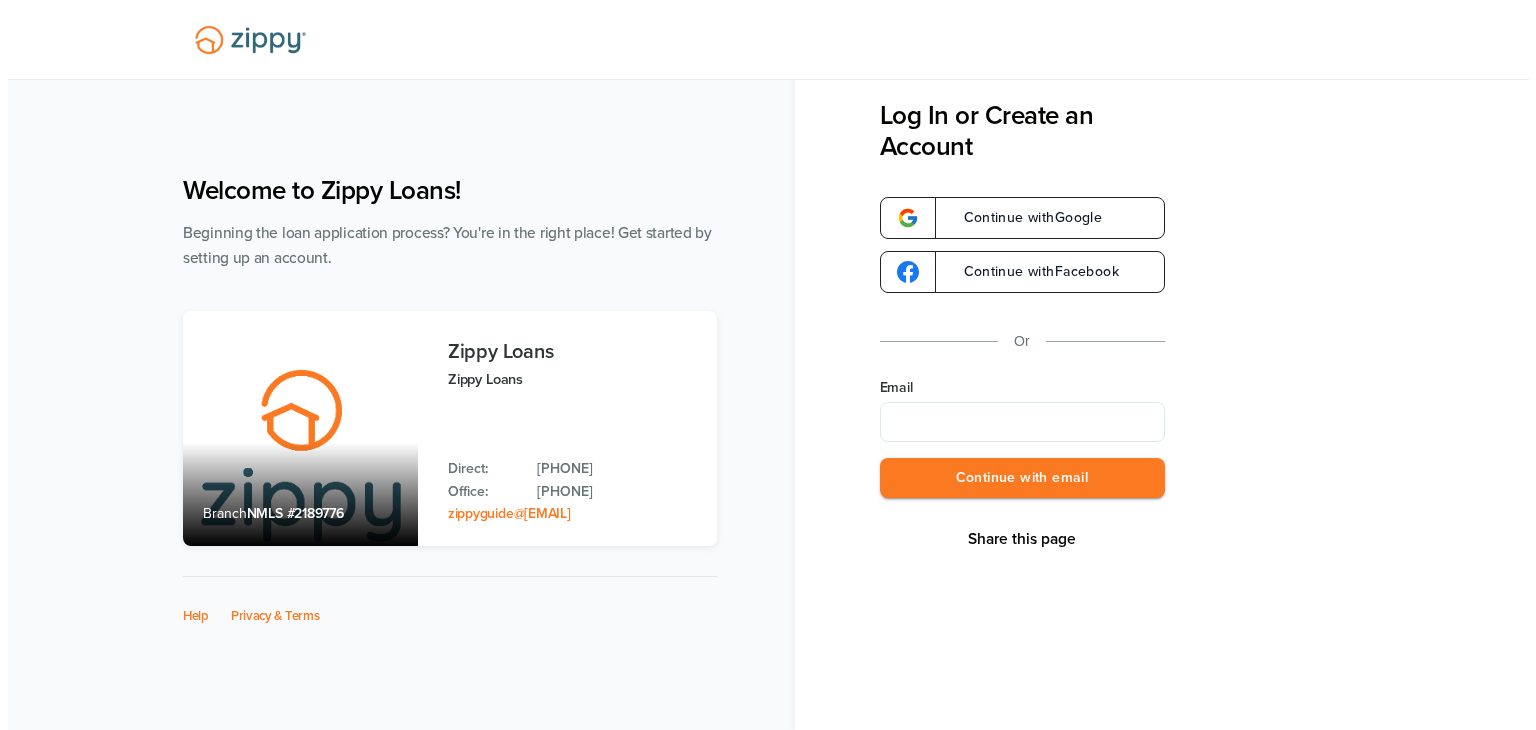 scroll, scrollTop: 0, scrollLeft: 0, axis: both 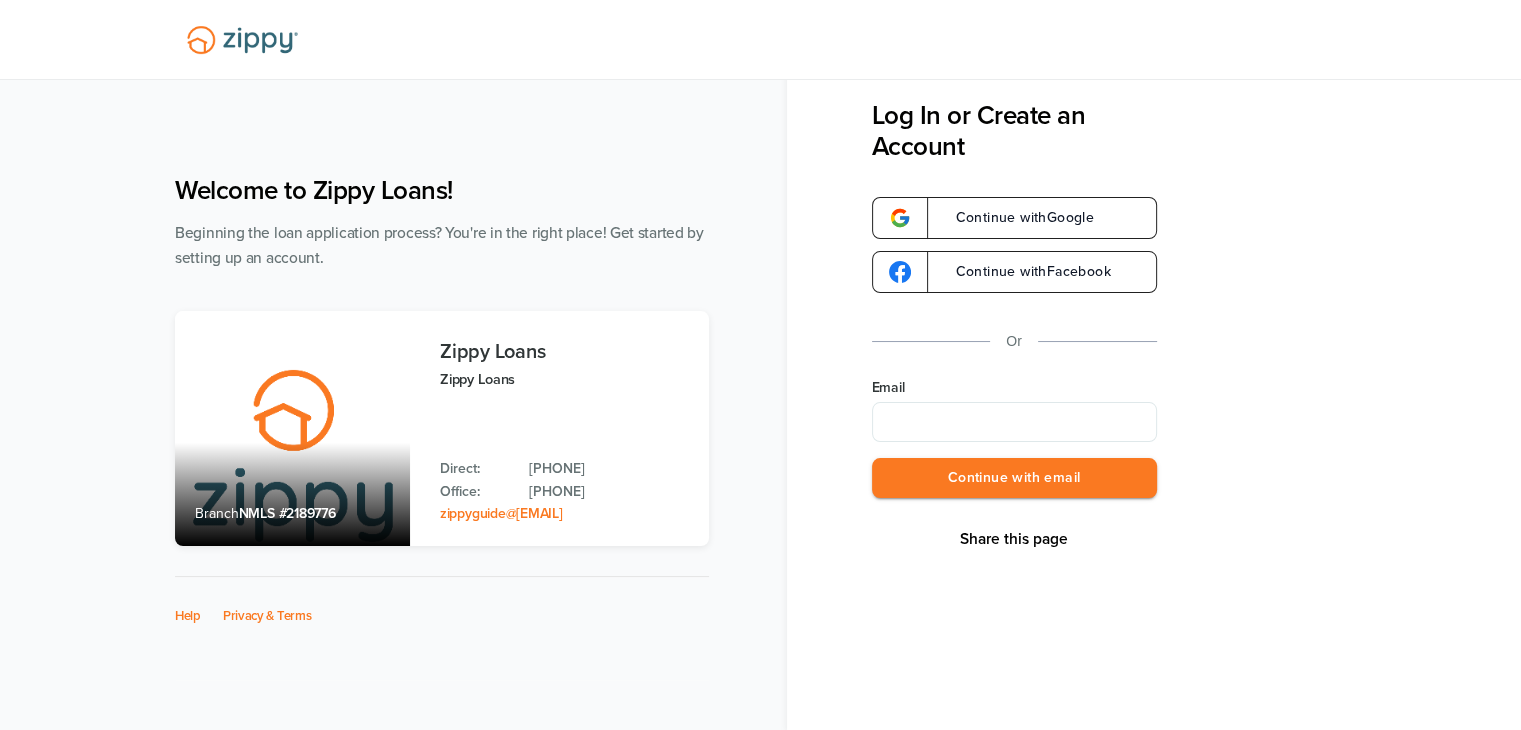 type on "**********" 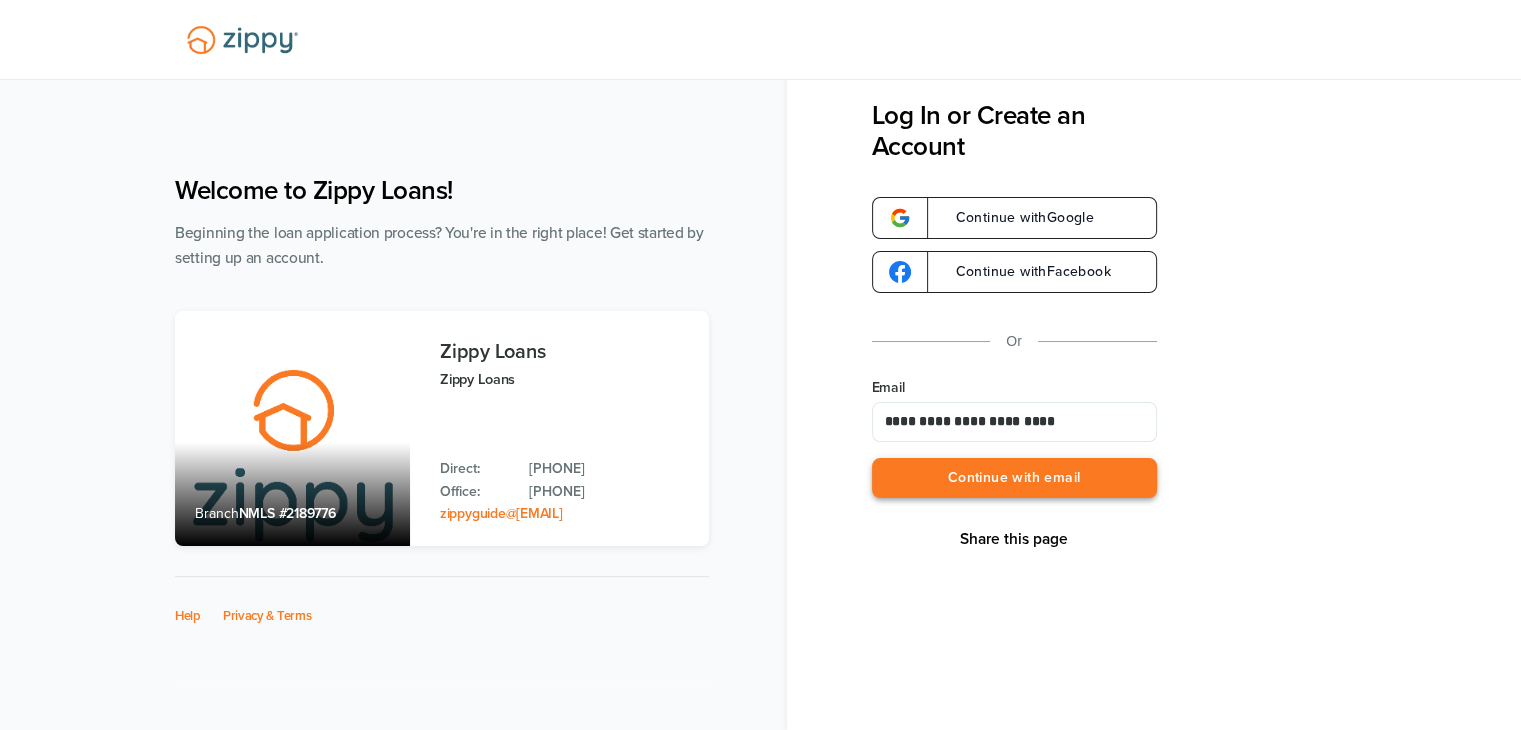 click on "Continue with email" at bounding box center [1014, 478] 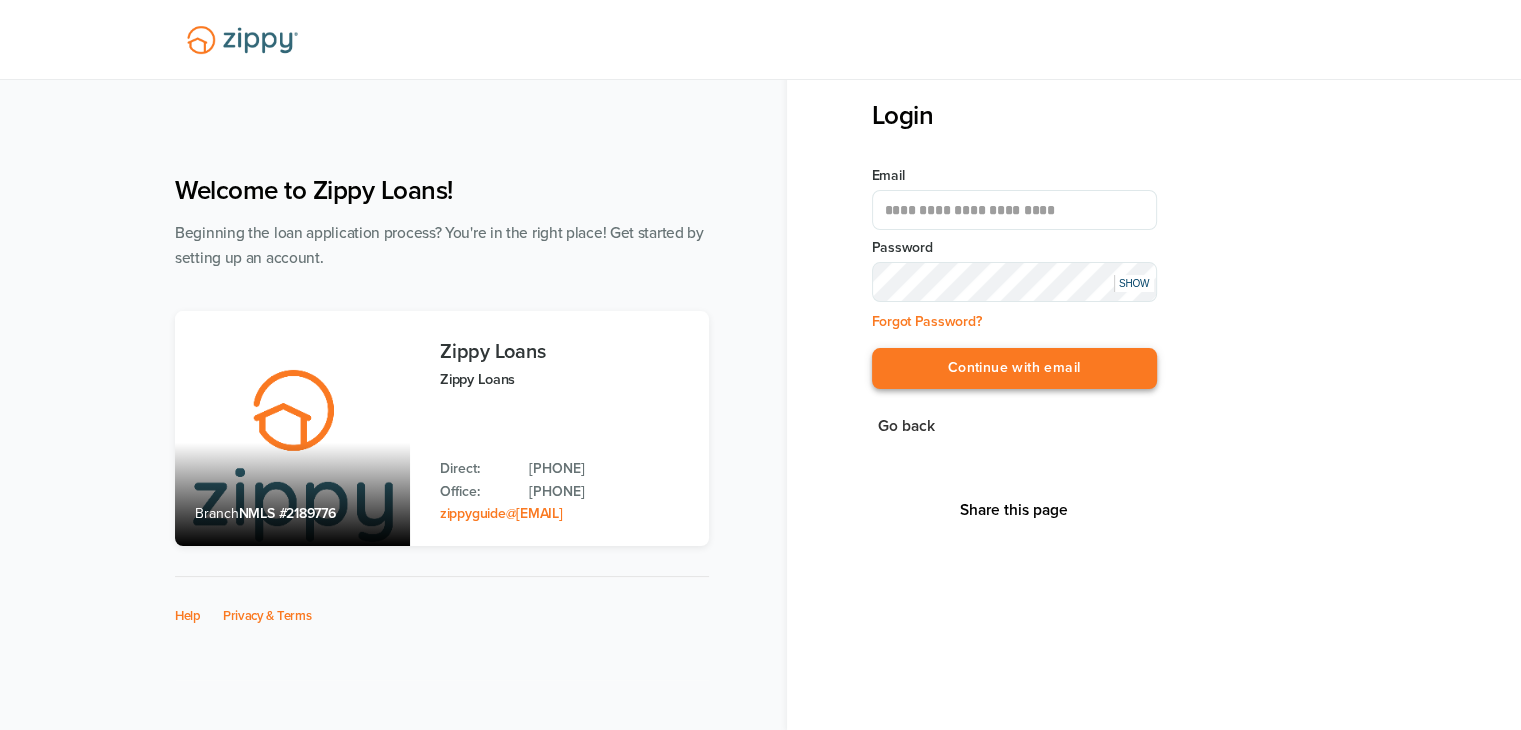 click on "Continue with email" at bounding box center [1014, 368] 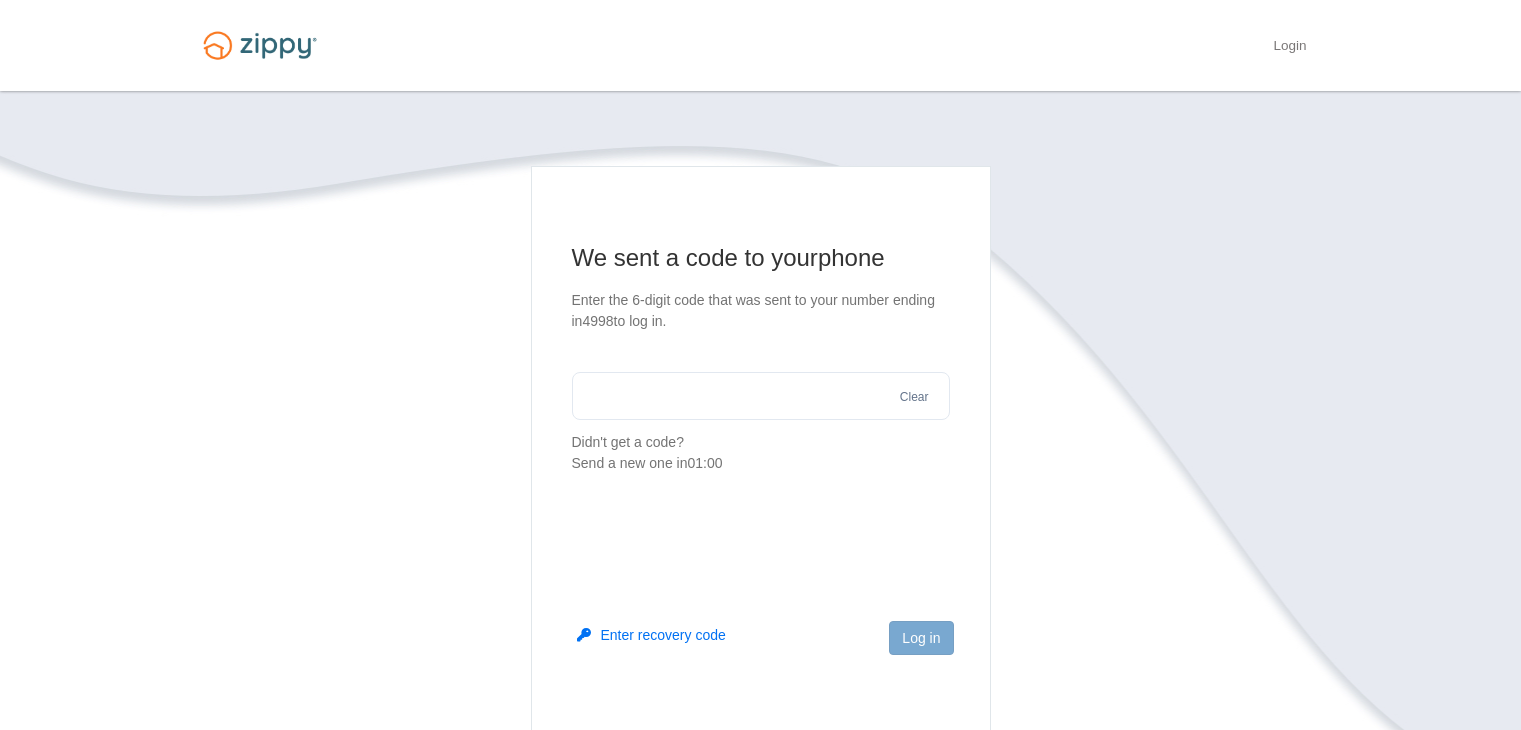 scroll, scrollTop: 0, scrollLeft: 0, axis: both 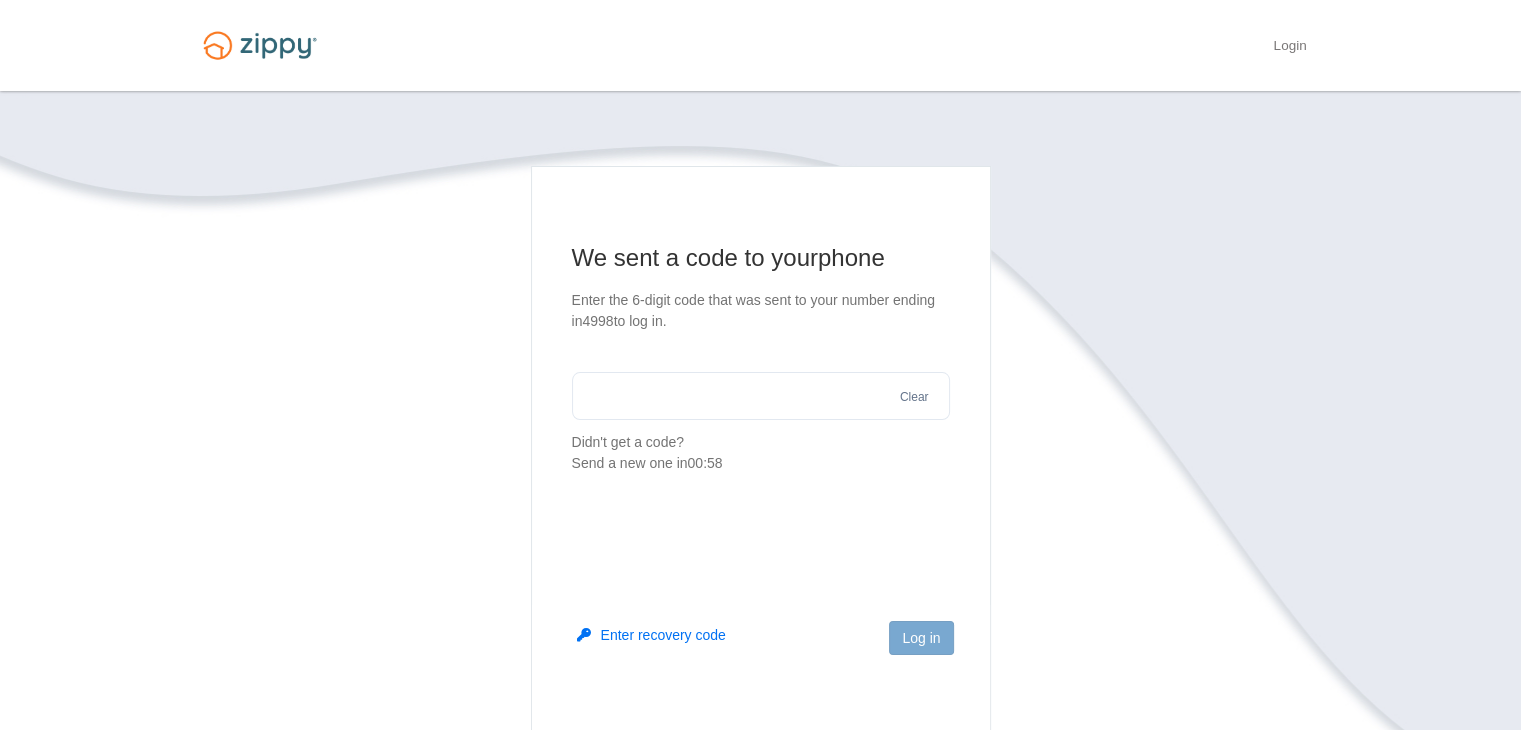 click at bounding box center [761, 396] 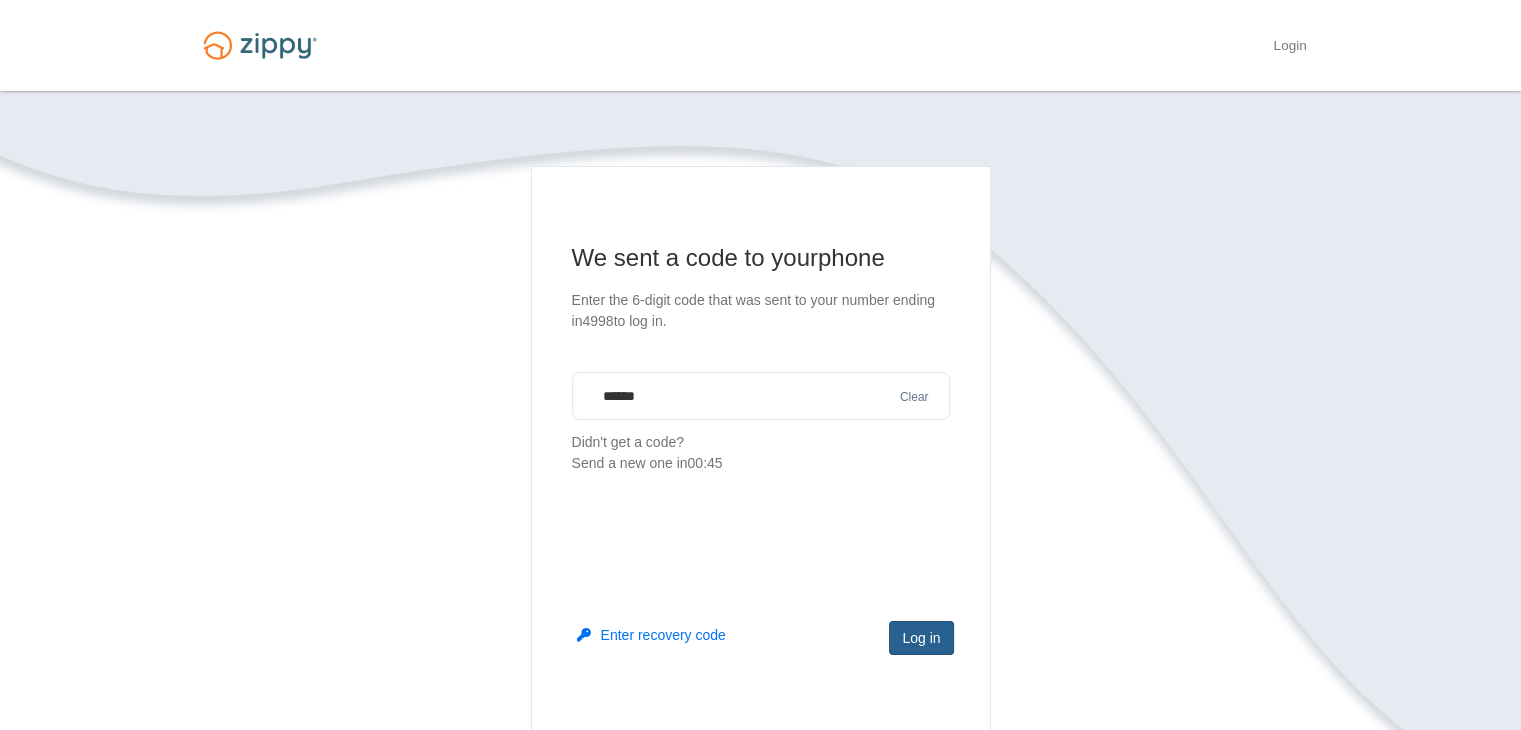 type on "******" 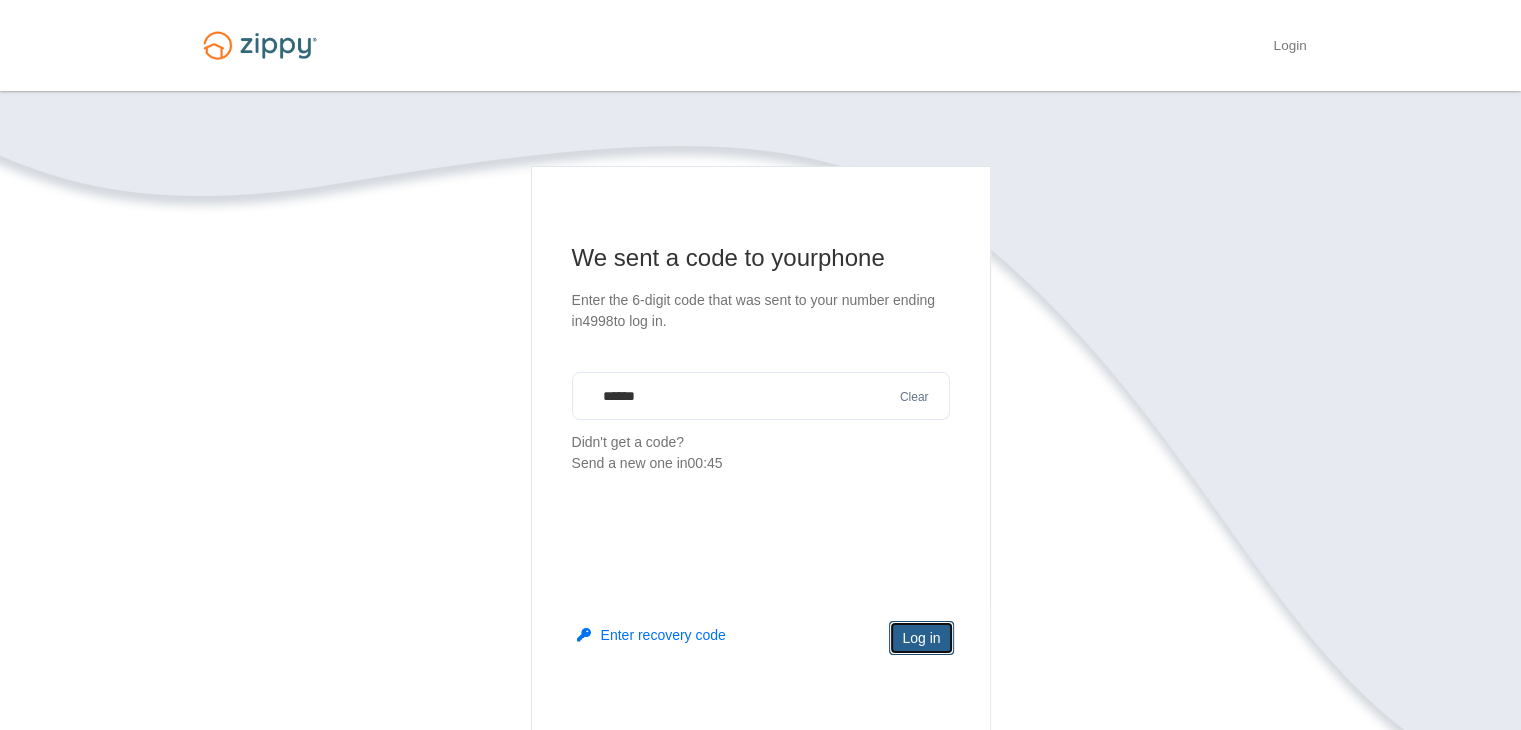 click on "Log in" at bounding box center (921, 638) 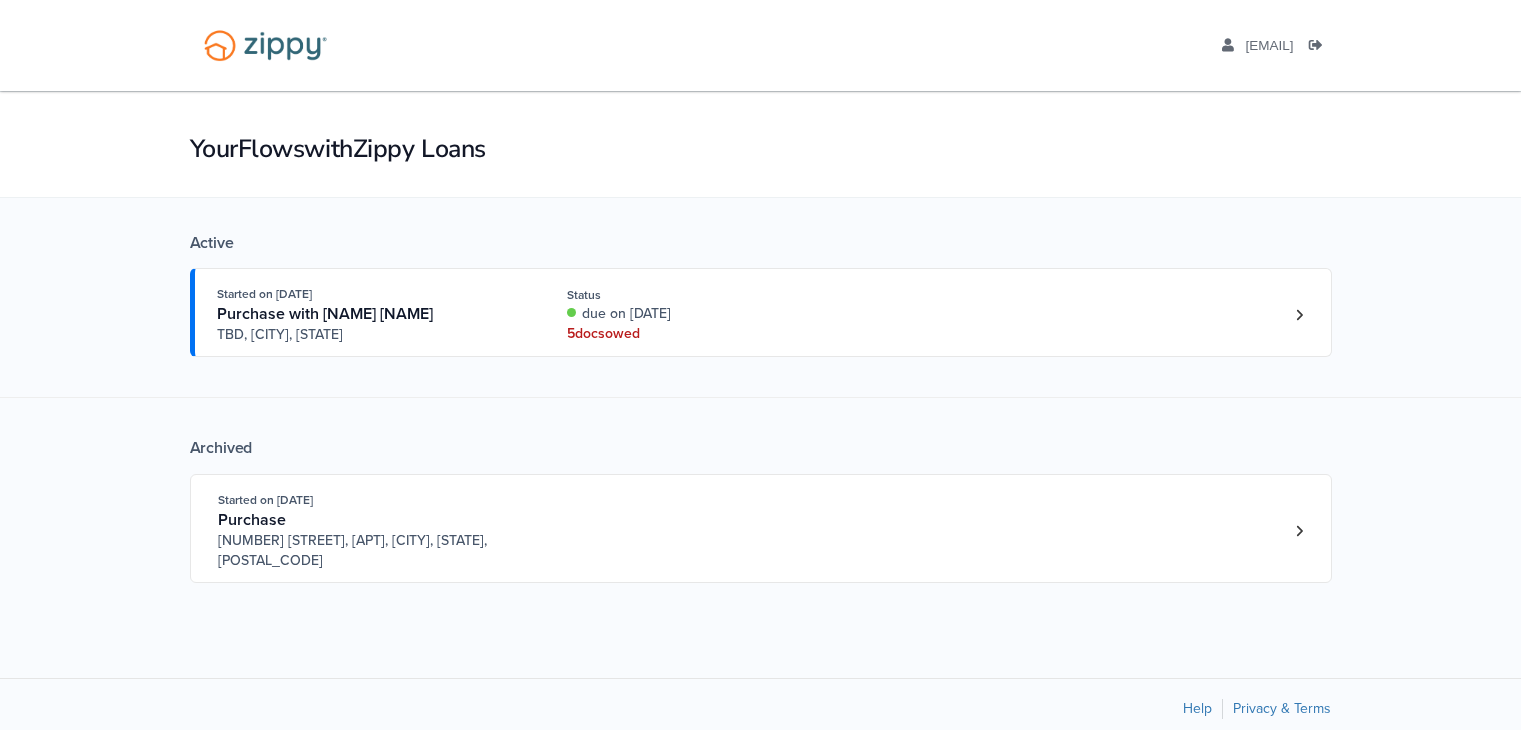 scroll, scrollTop: 0, scrollLeft: 0, axis: both 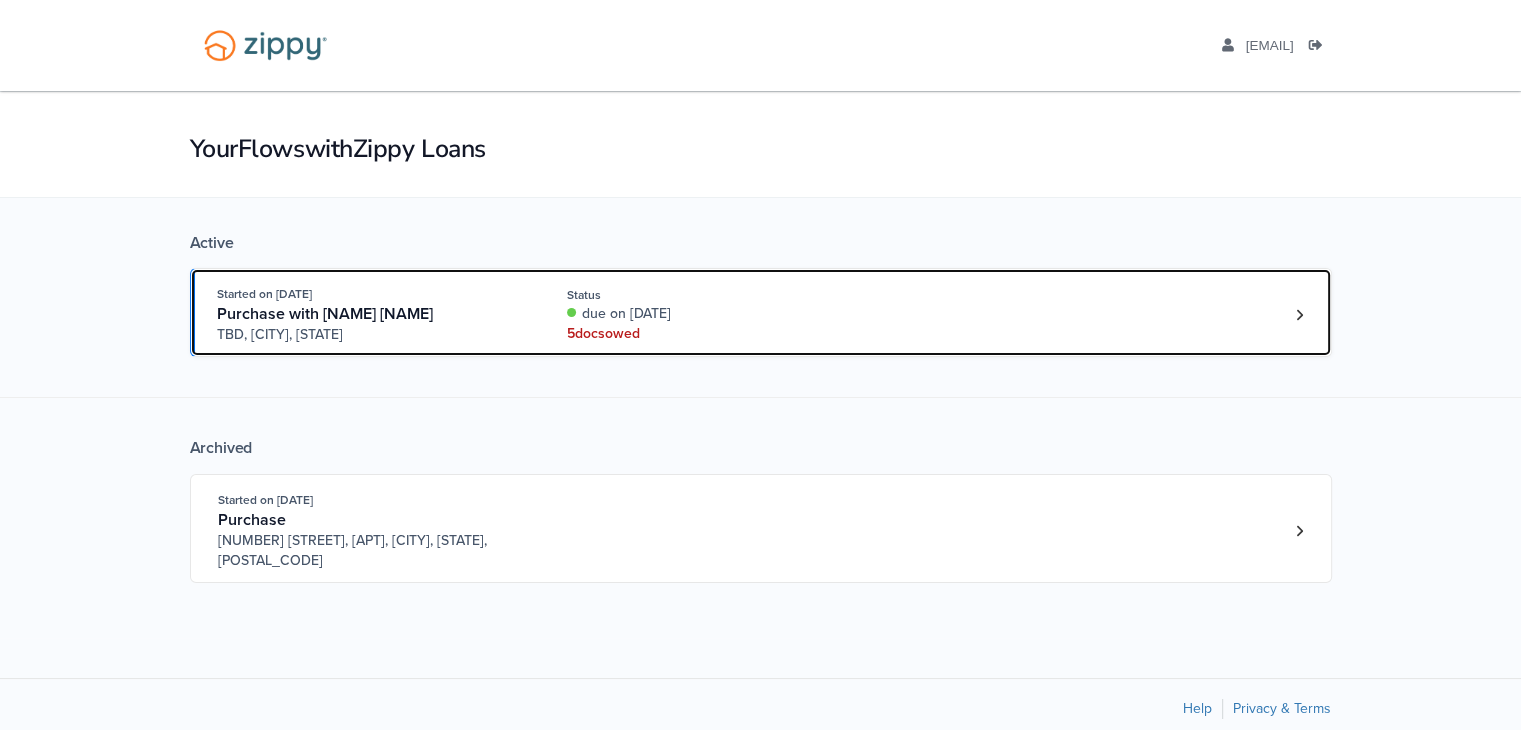 click on "Started on Aug. 6th, 2025 Purchase with Kat Ward TBD, Wichita, KS Status due on Aug. 9th, 2025 5  doc s  owed" at bounding box center (761, 312) 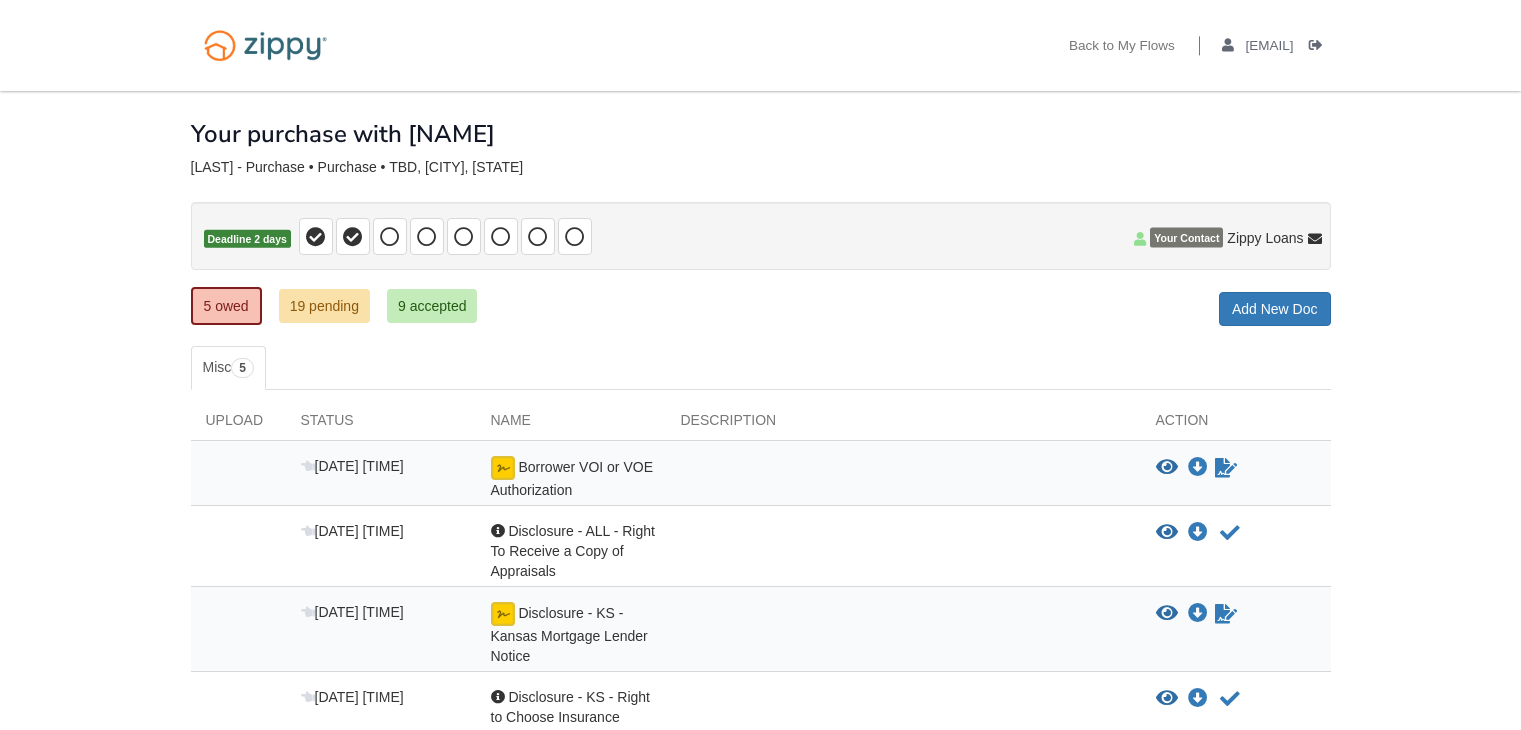 scroll, scrollTop: 0, scrollLeft: 0, axis: both 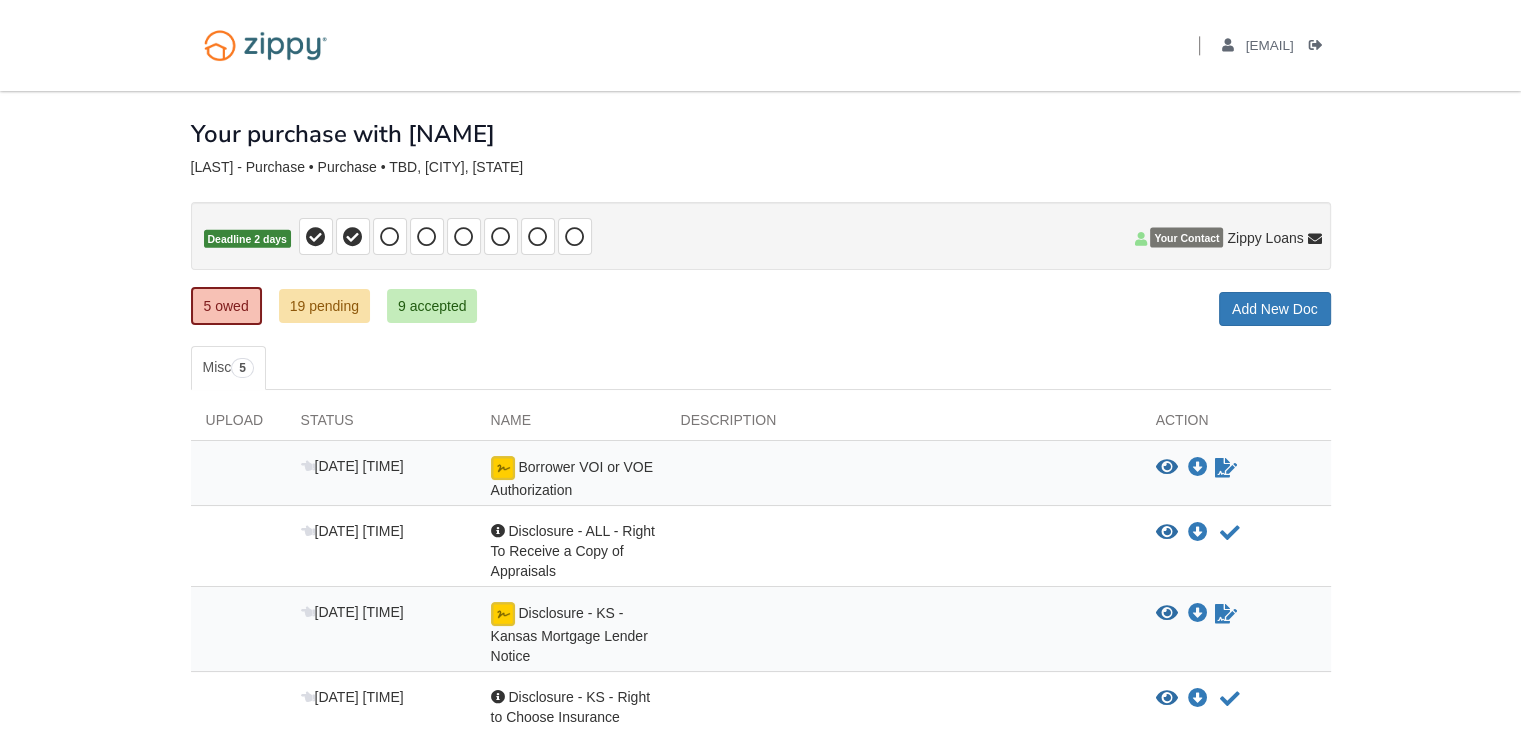 click on "Back to My Flows
[EMAIL] Logout" at bounding box center [760, 489] 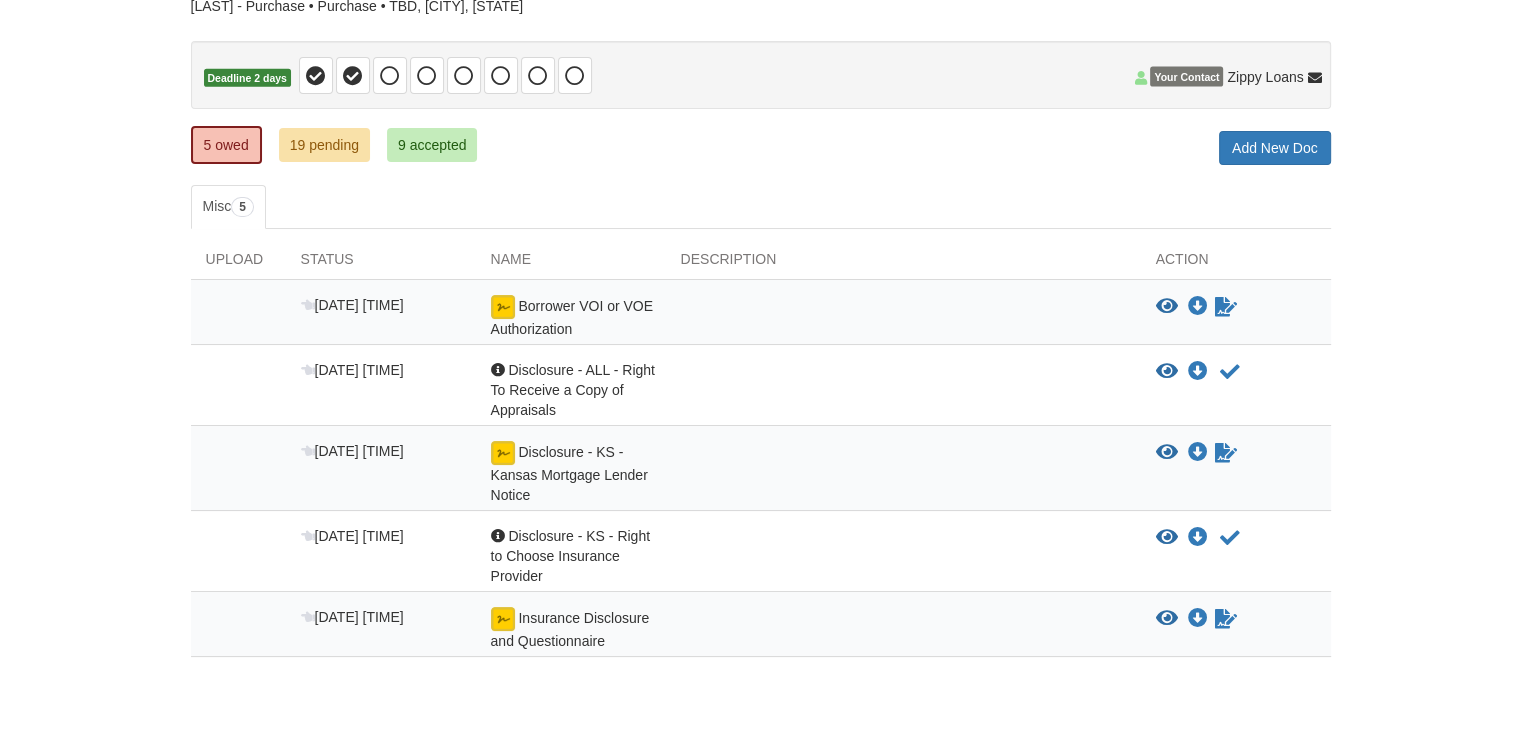 scroll, scrollTop: 196, scrollLeft: 0, axis: vertical 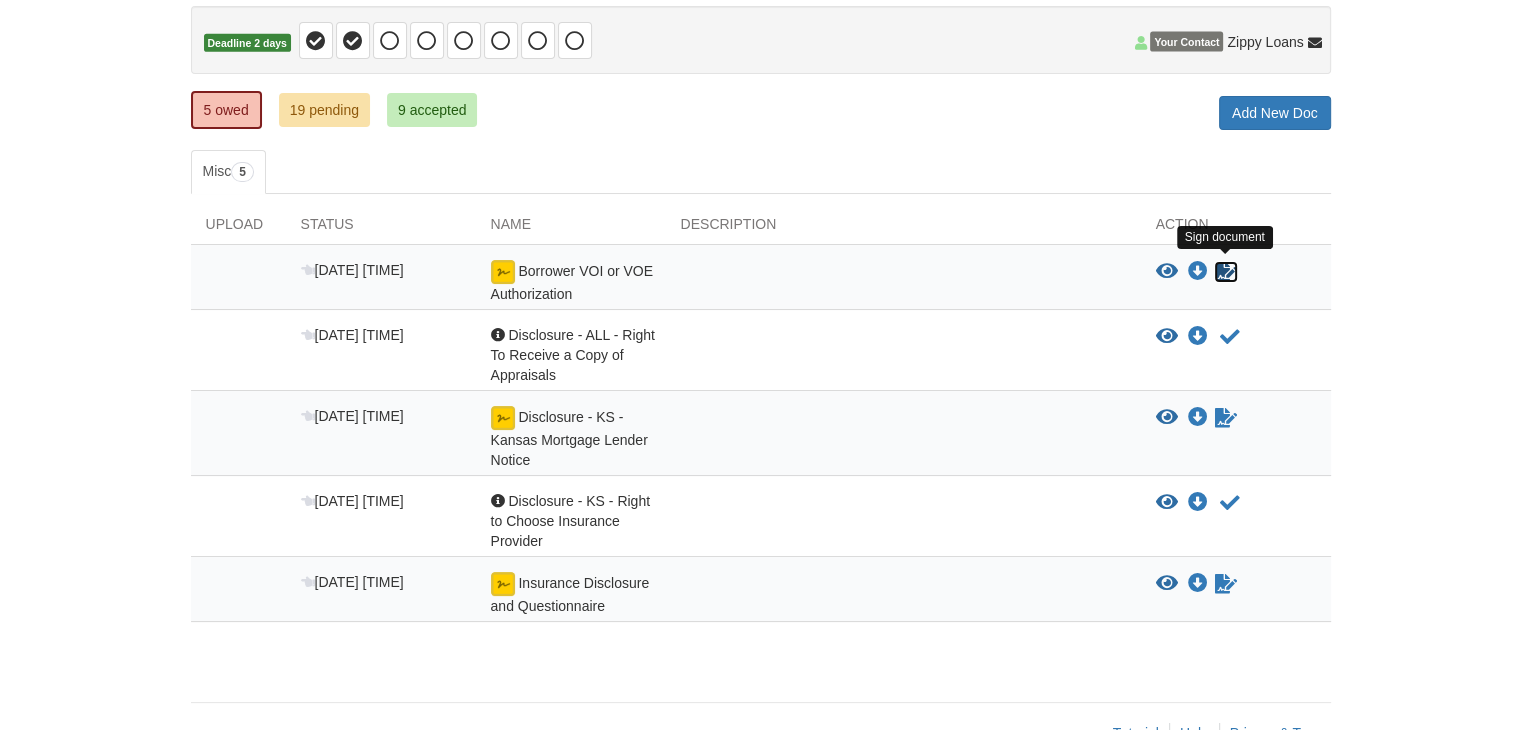 click at bounding box center (1226, 272) 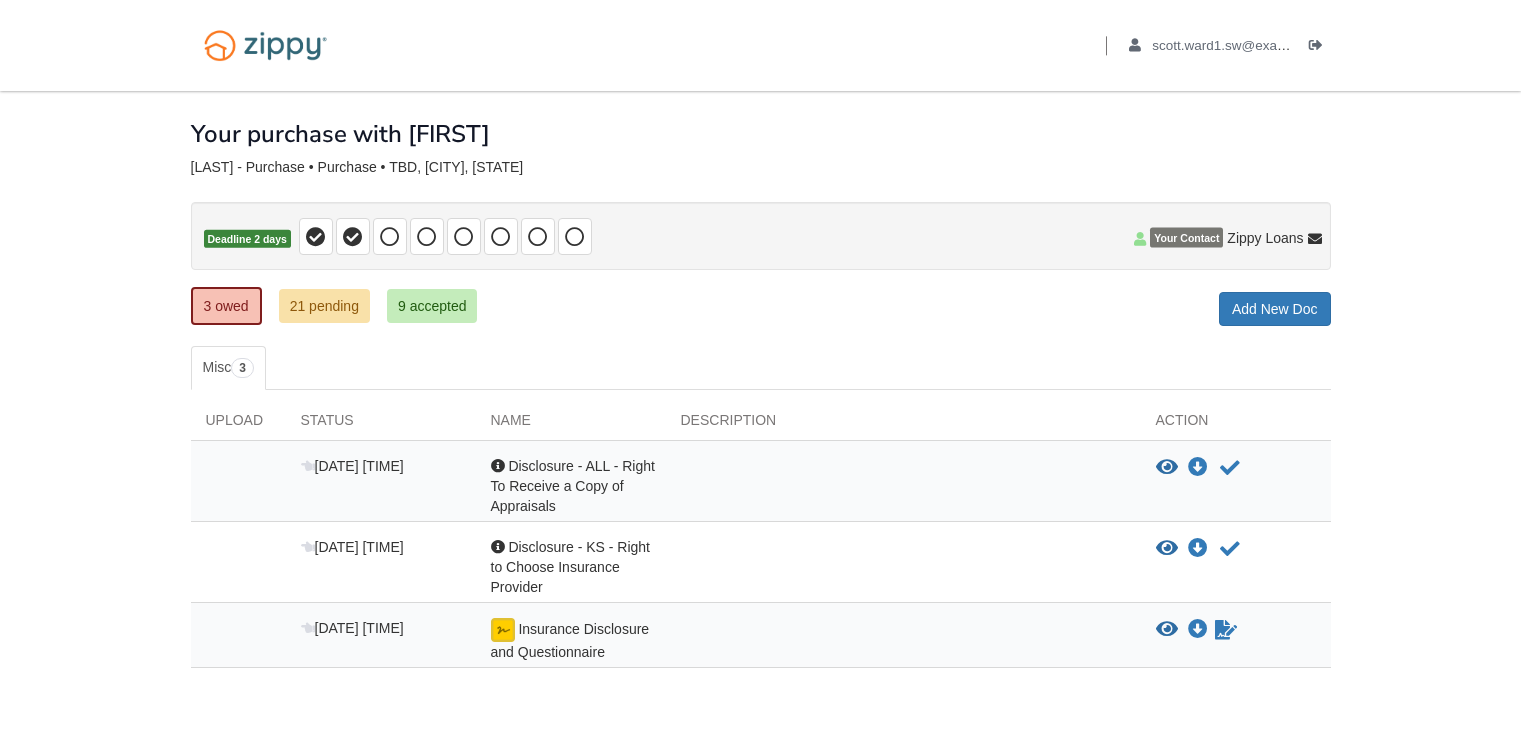 scroll, scrollTop: 0, scrollLeft: 0, axis: both 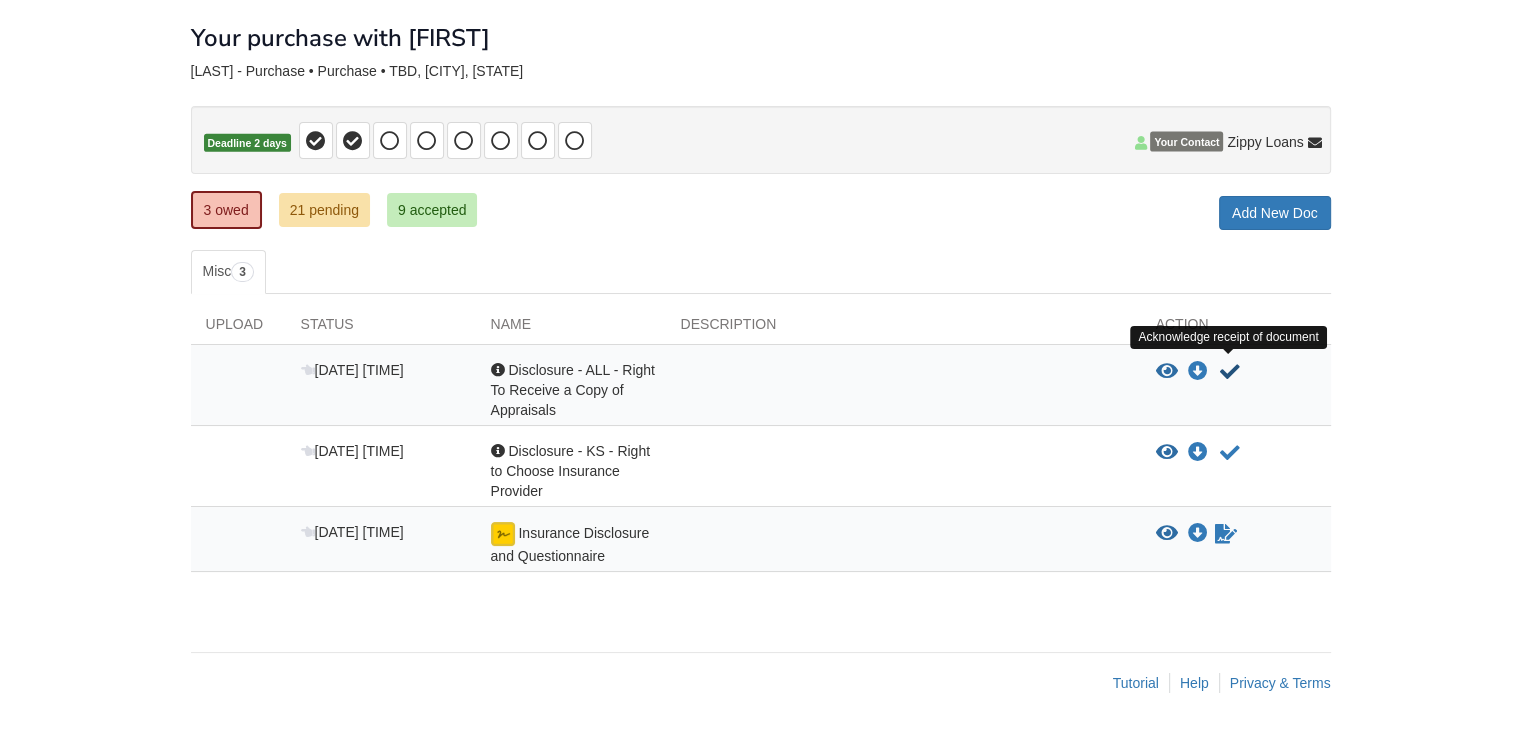 click at bounding box center [1230, 372] 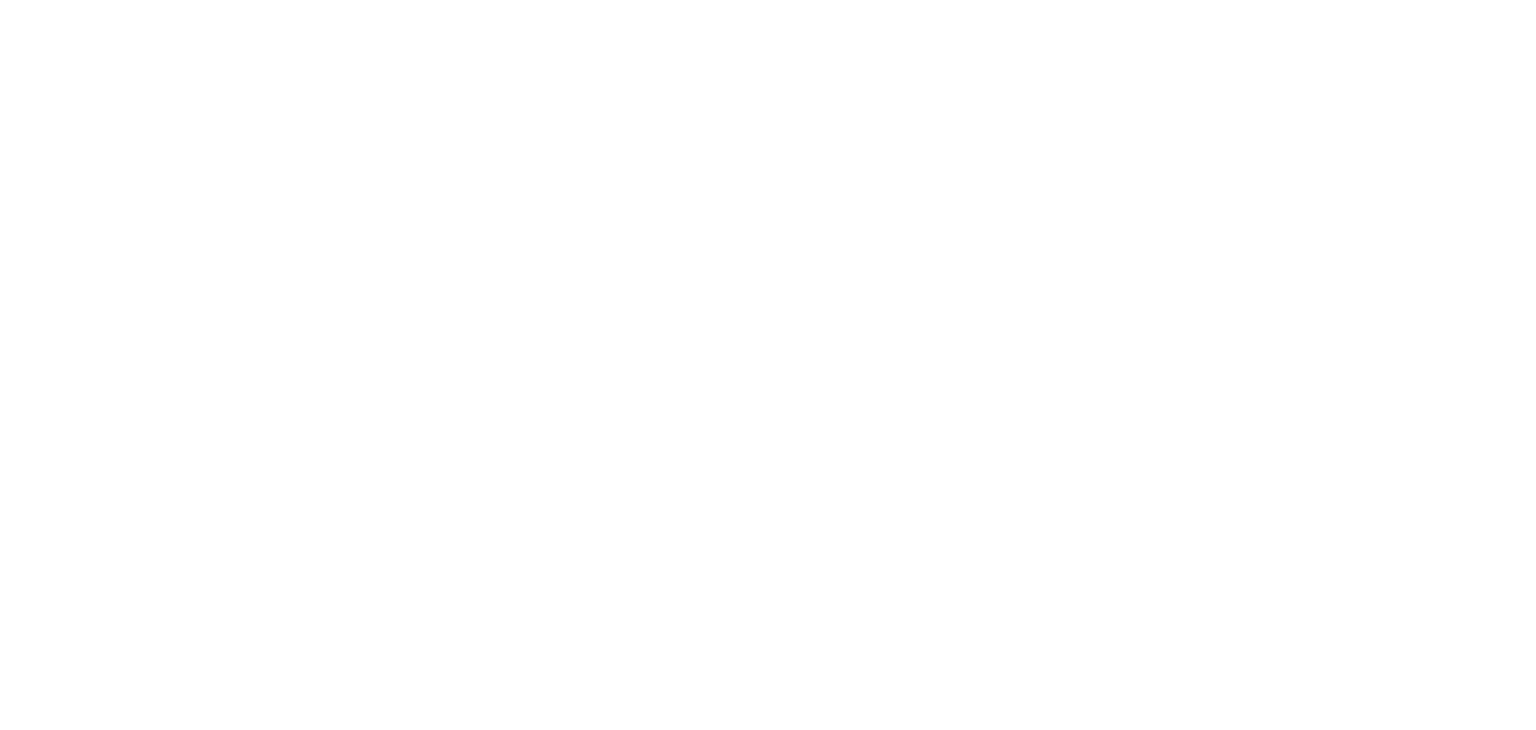 scroll, scrollTop: 0, scrollLeft: 0, axis: both 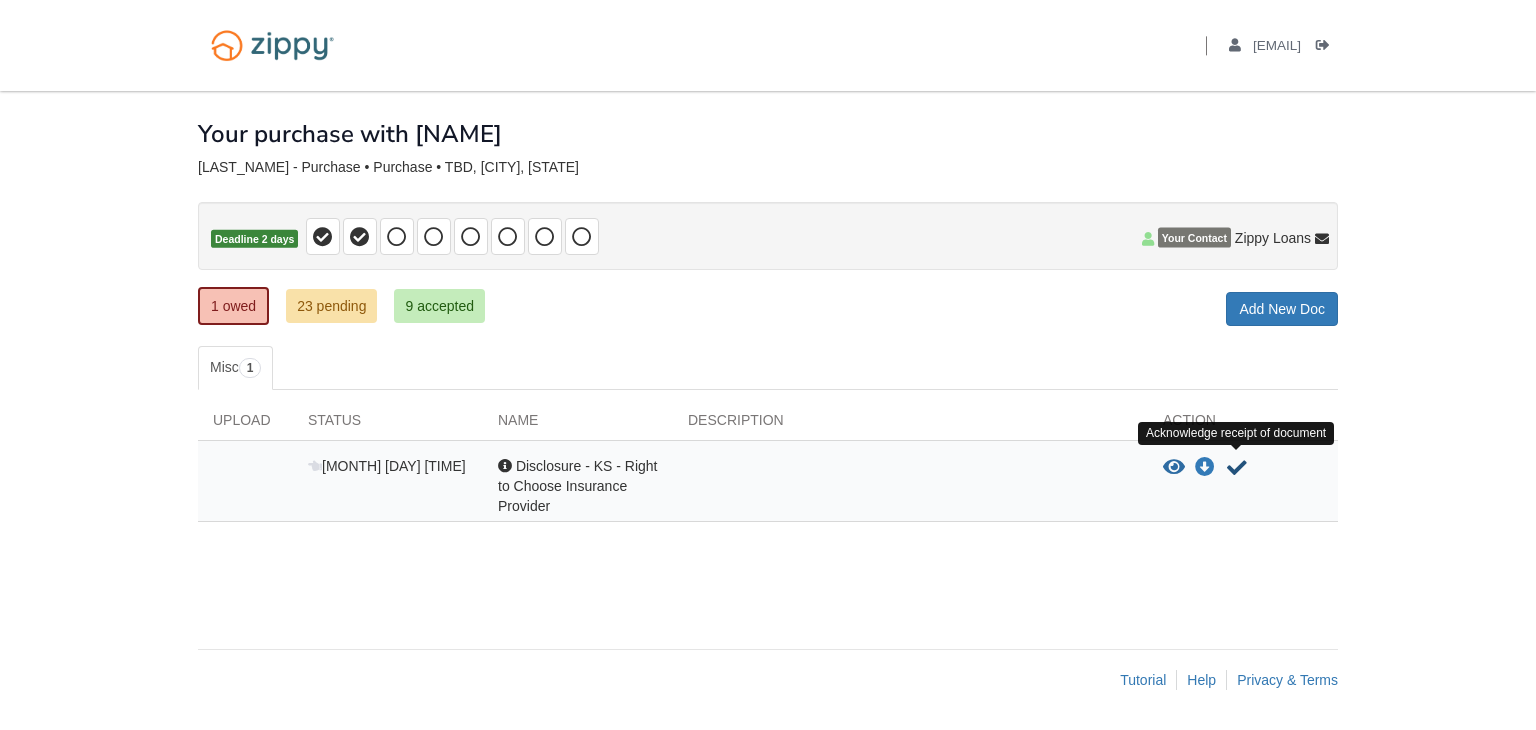 click at bounding box center (1237, 468) 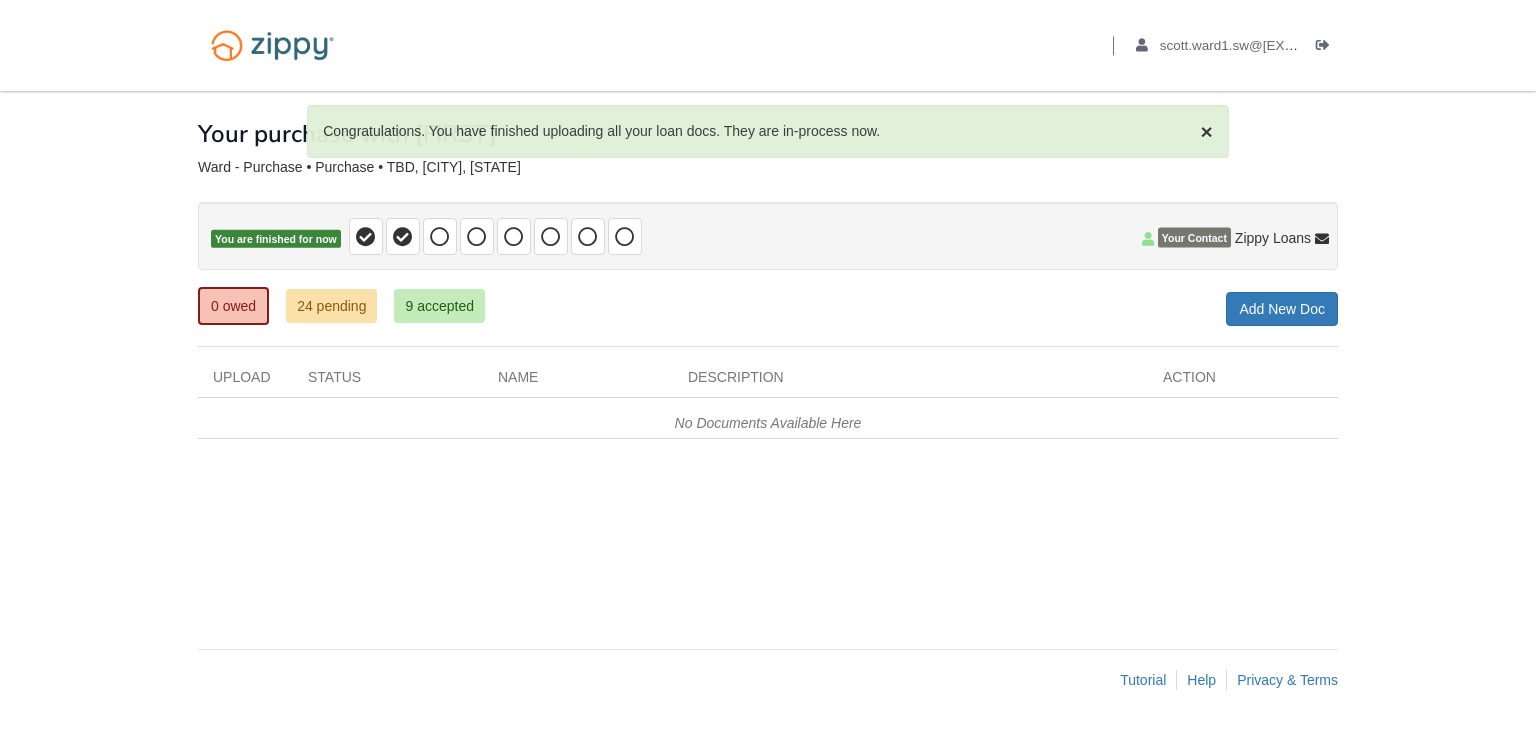 scroll, scrollTop: 0, scrollLeft: 0, axis: both 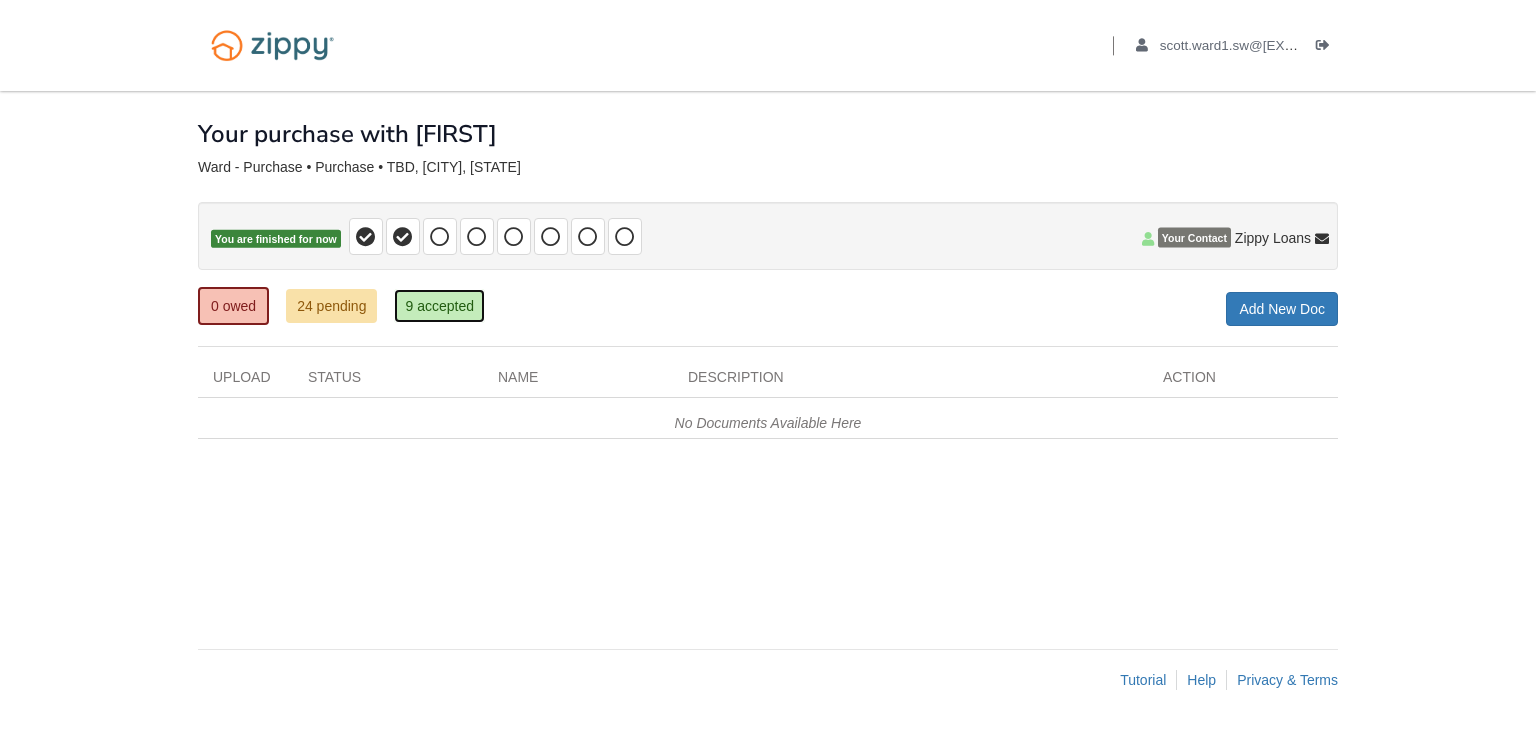 click on "9 accepted" at bounding box center [439, 306] 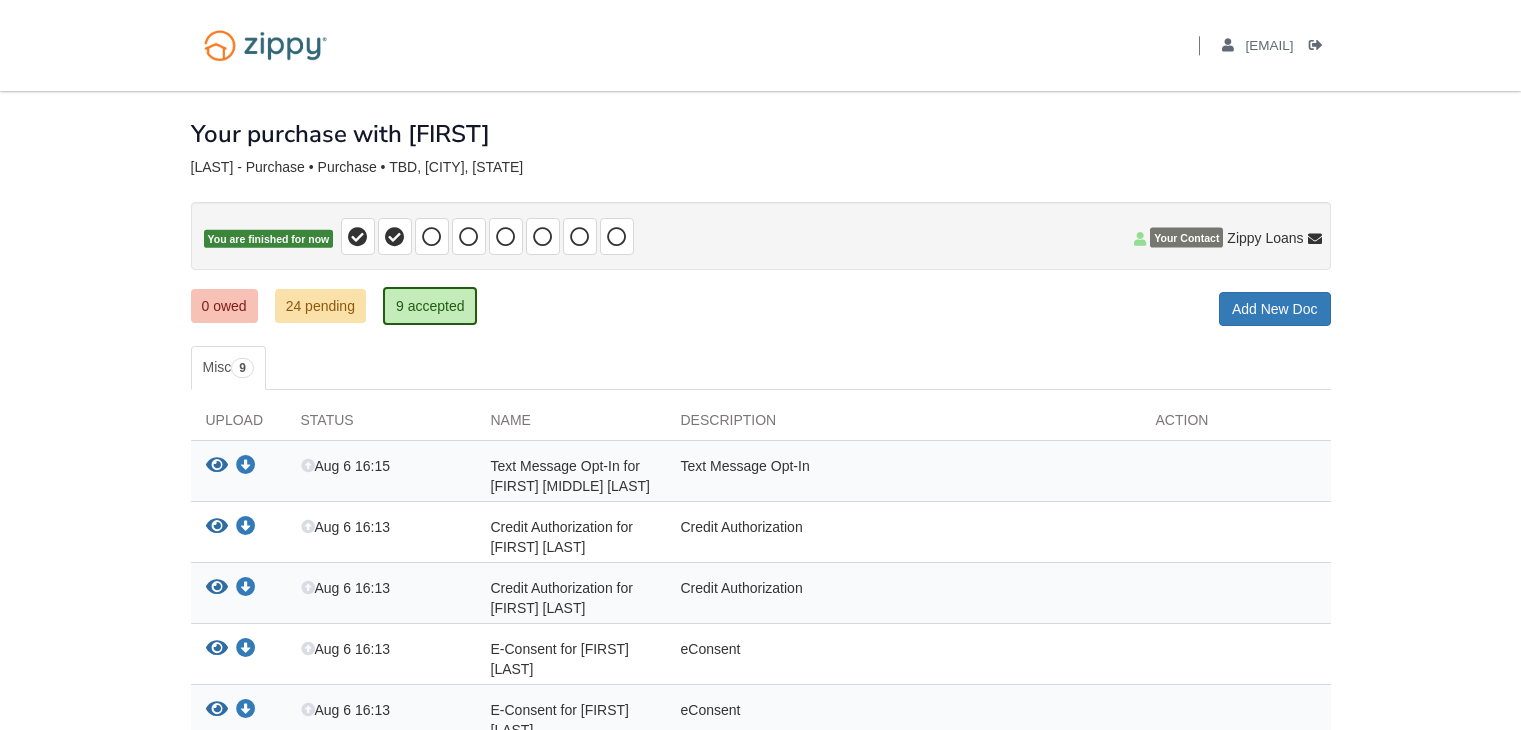scroll, scrollTop: 0, scrollLeft: 0, axis: both 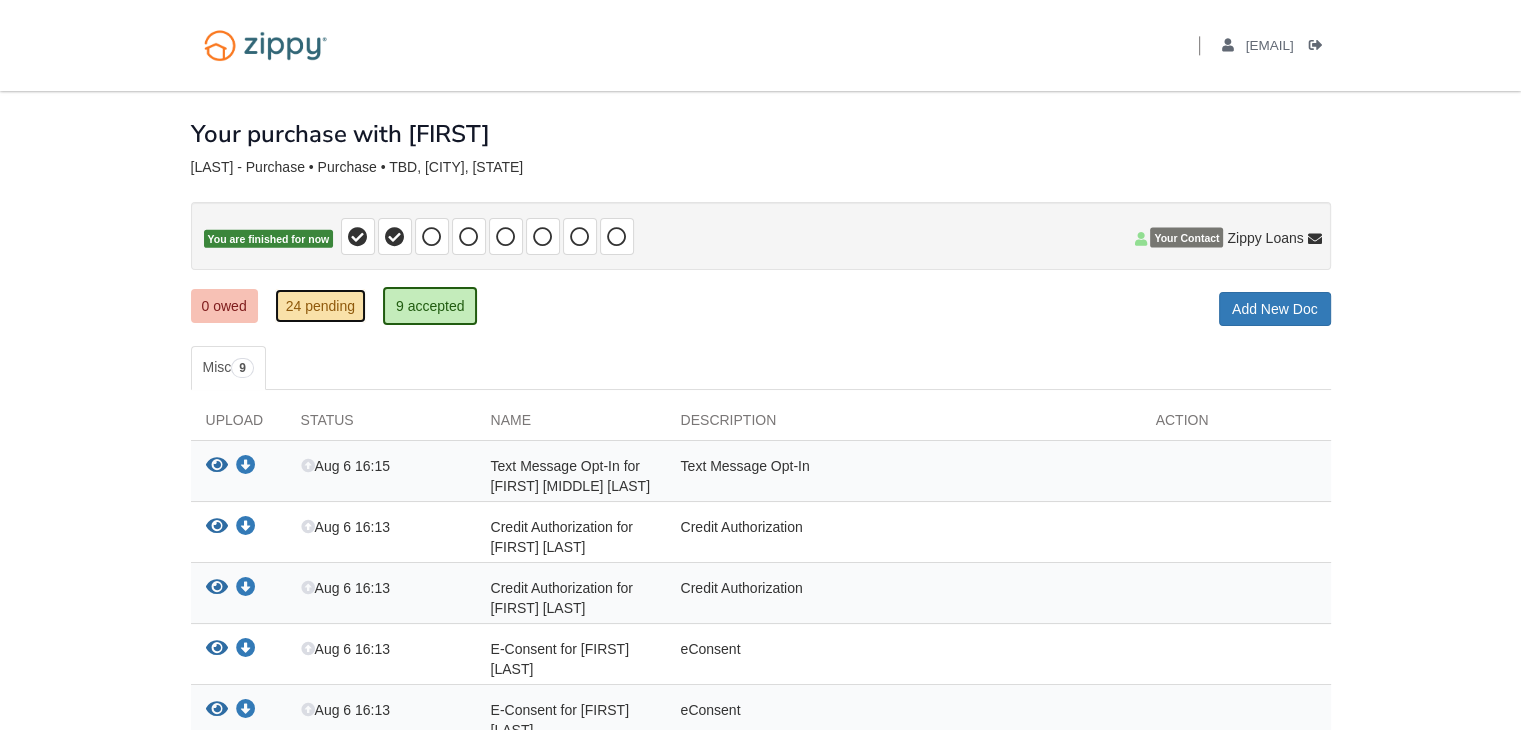 click on "24 pending" at bounding box center (320, 306) 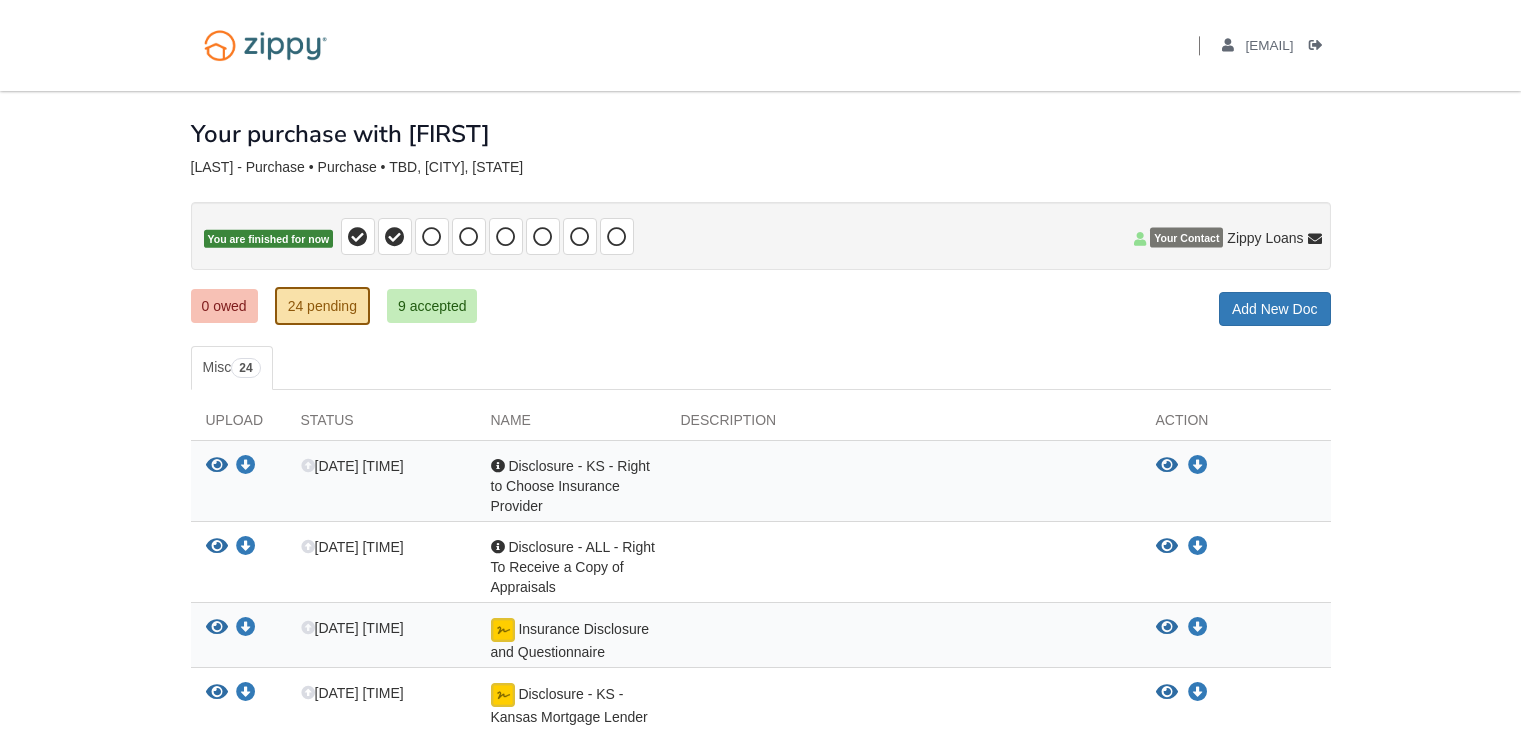 scroll, scrollTop: 0, scrollLeft: 0, axis: both 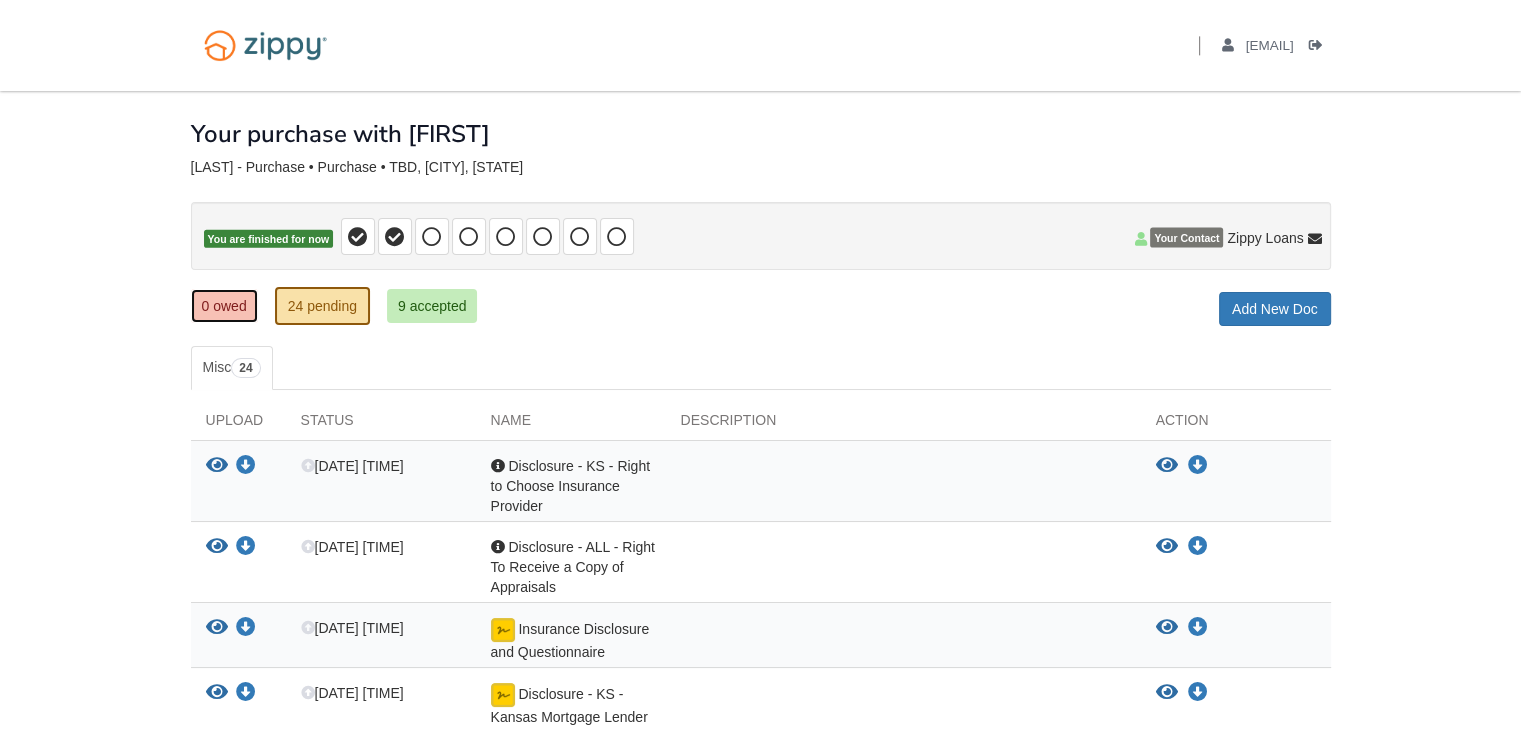 click on "0 owed" at bounding box center (224, 306) 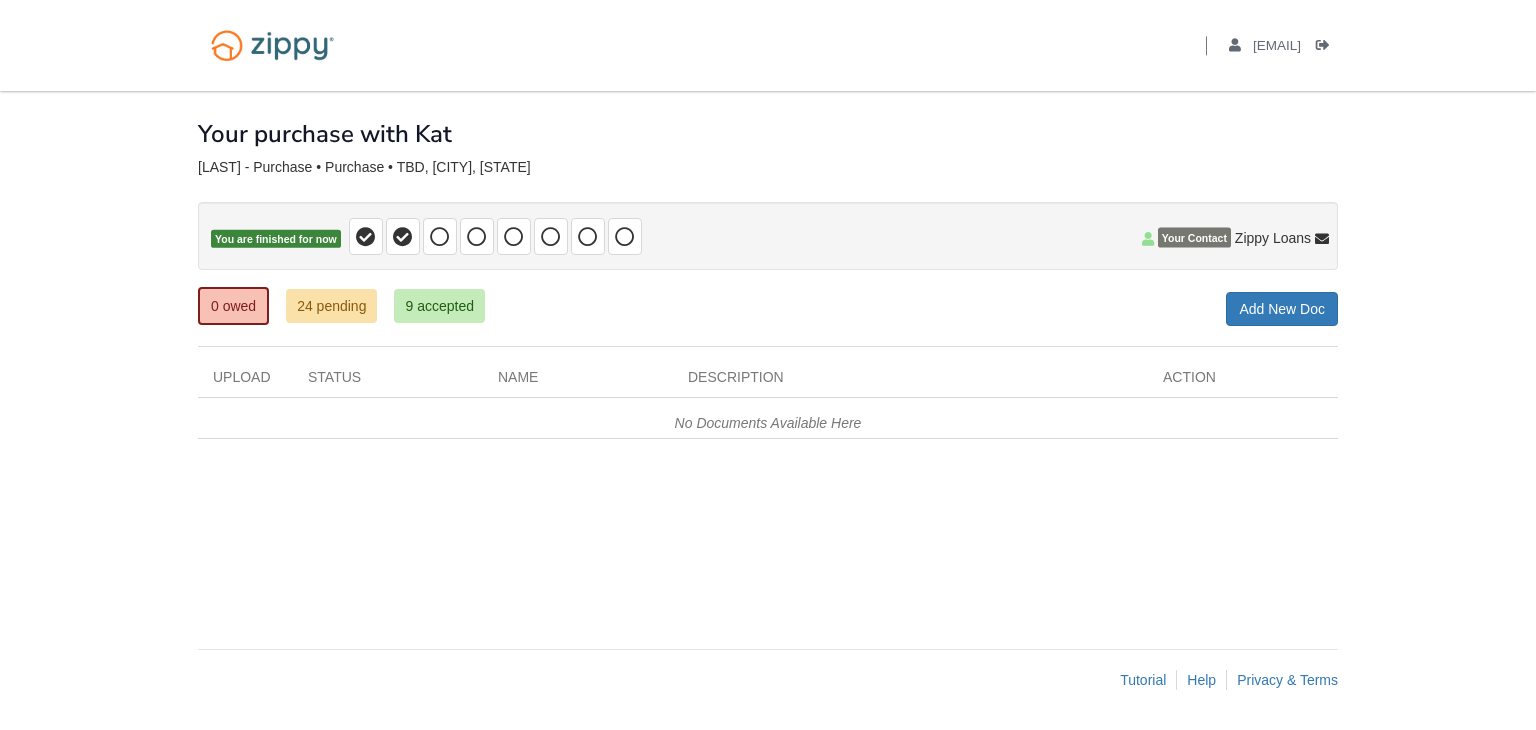 scroll, scrollTop: 0, scrollLeft: 0, axis: both 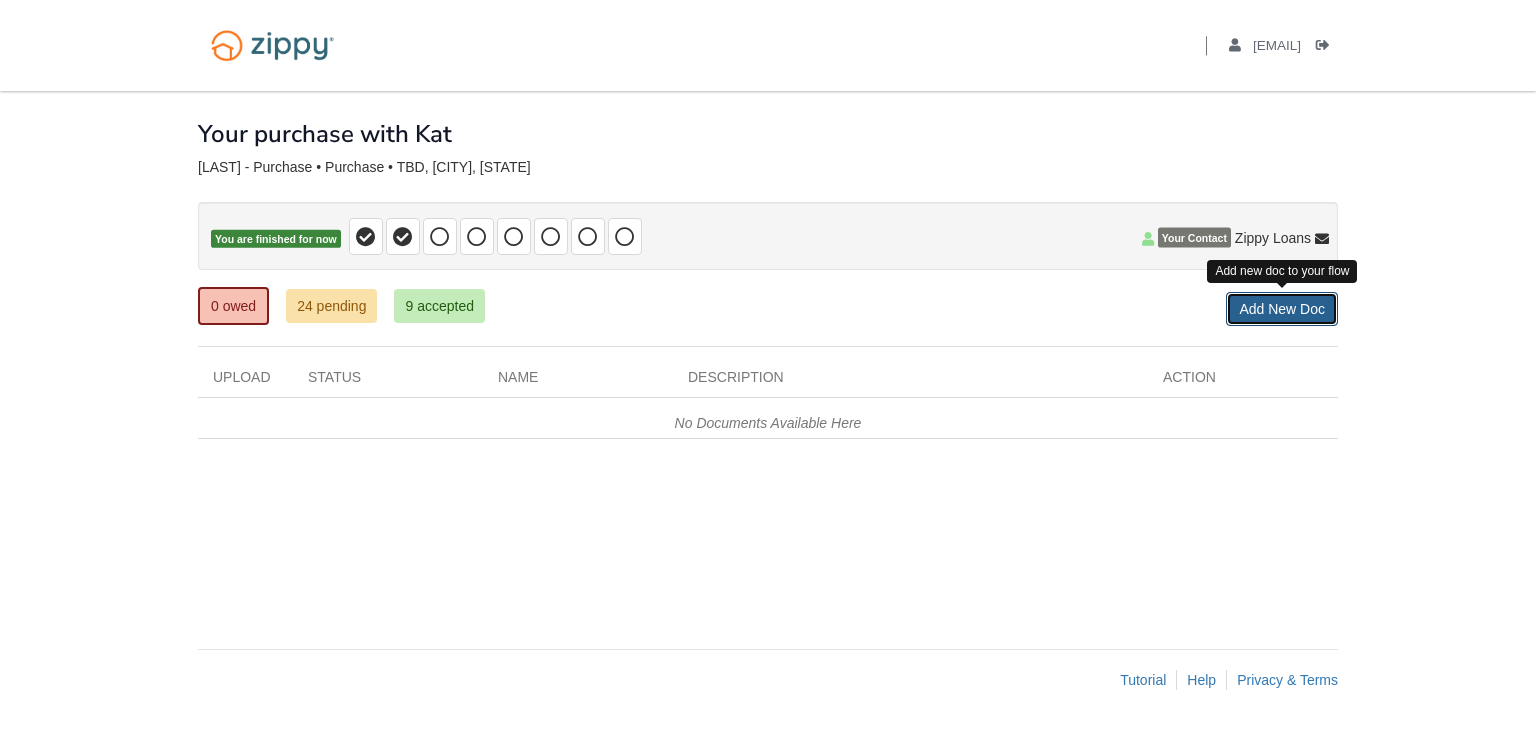 click on "Add New Doc" at bounding box center [1282, 309] 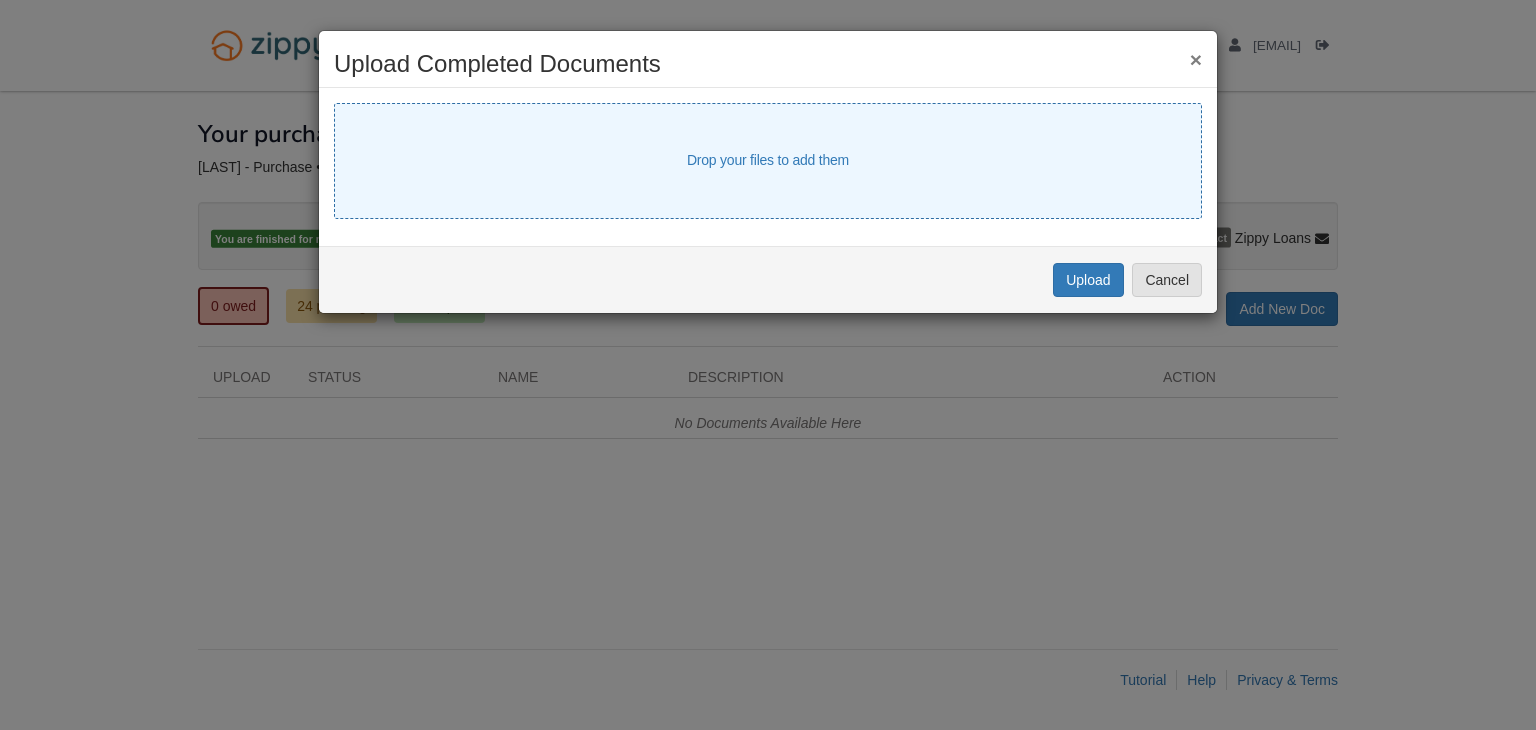 select on "****" 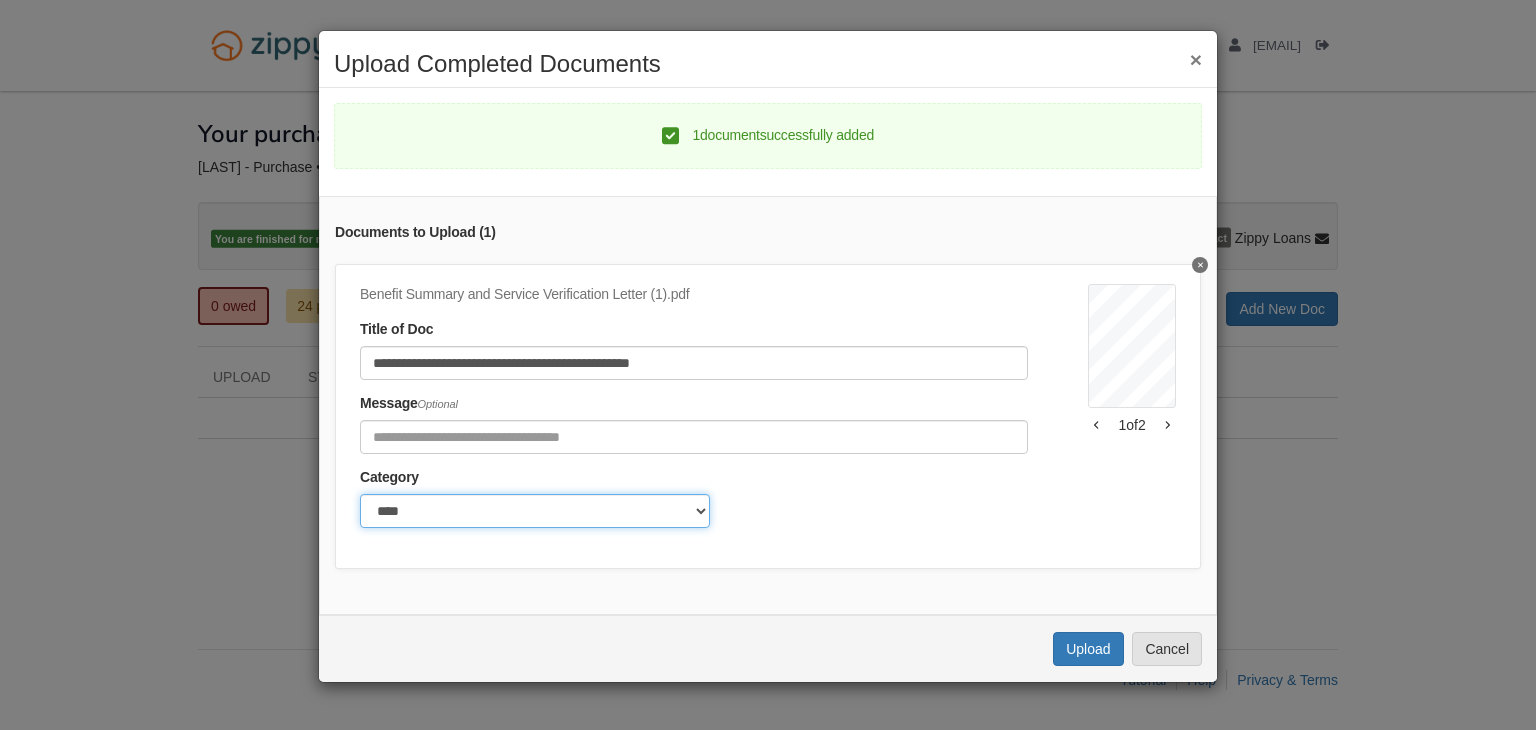 click on "******* ****" 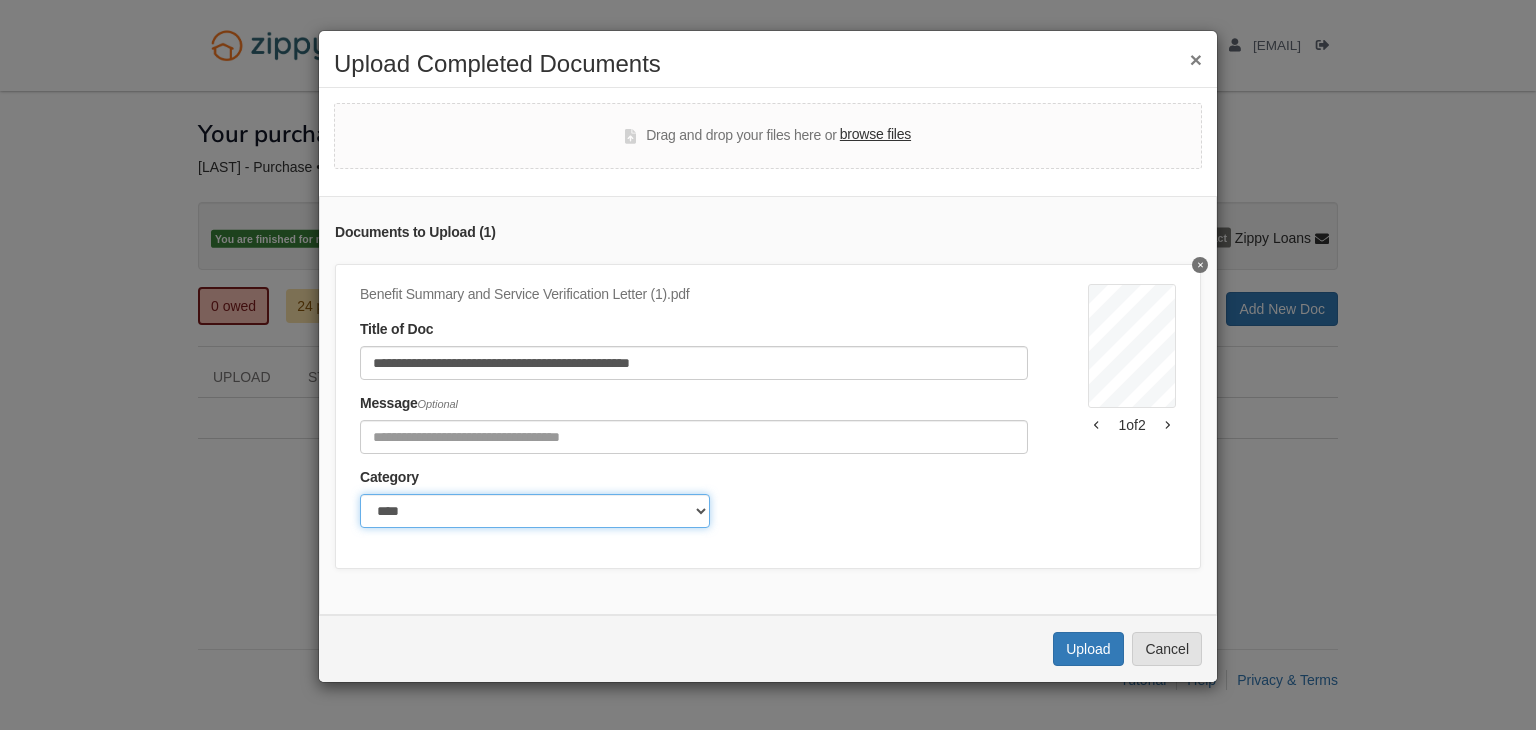 click on "******* ****" 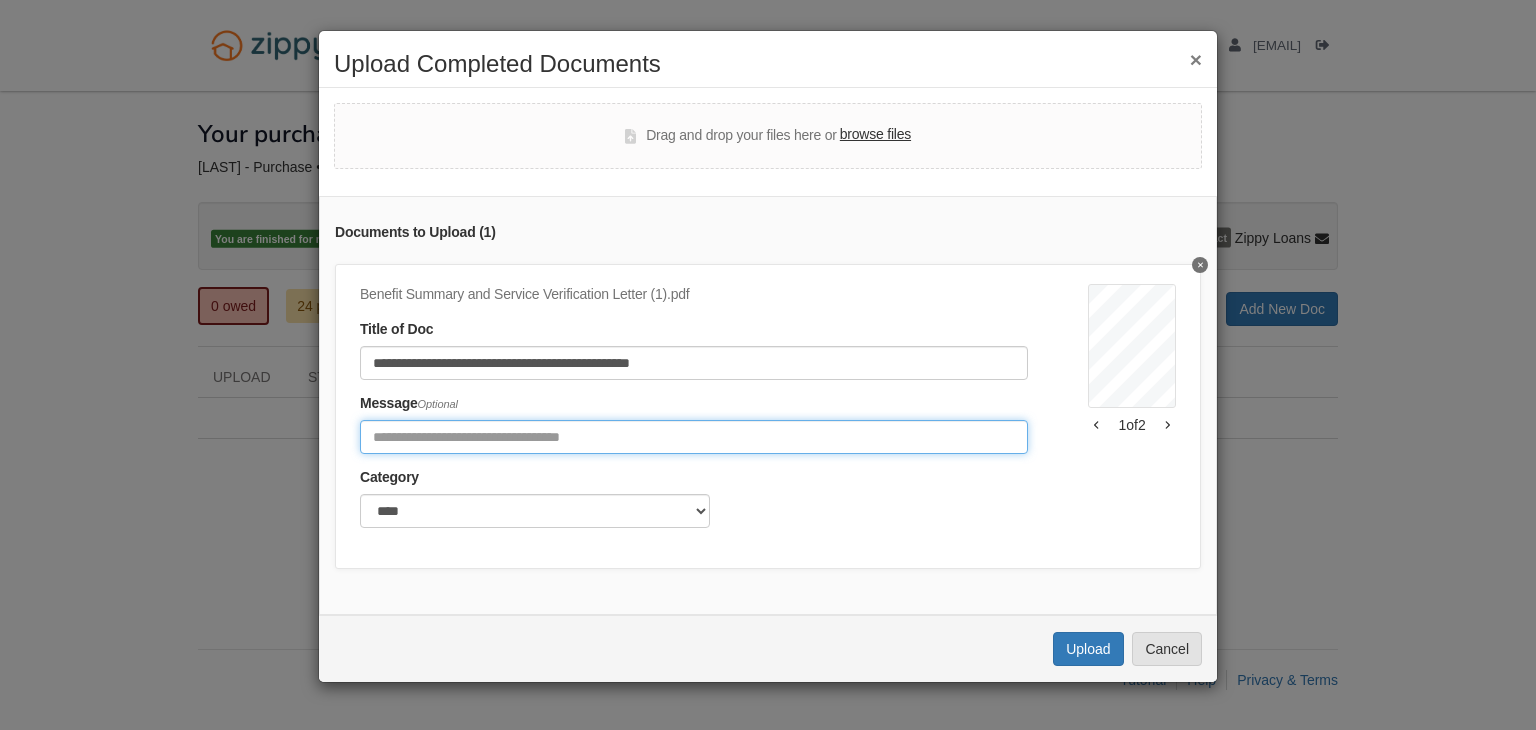 click at bounding box center [694, 437] 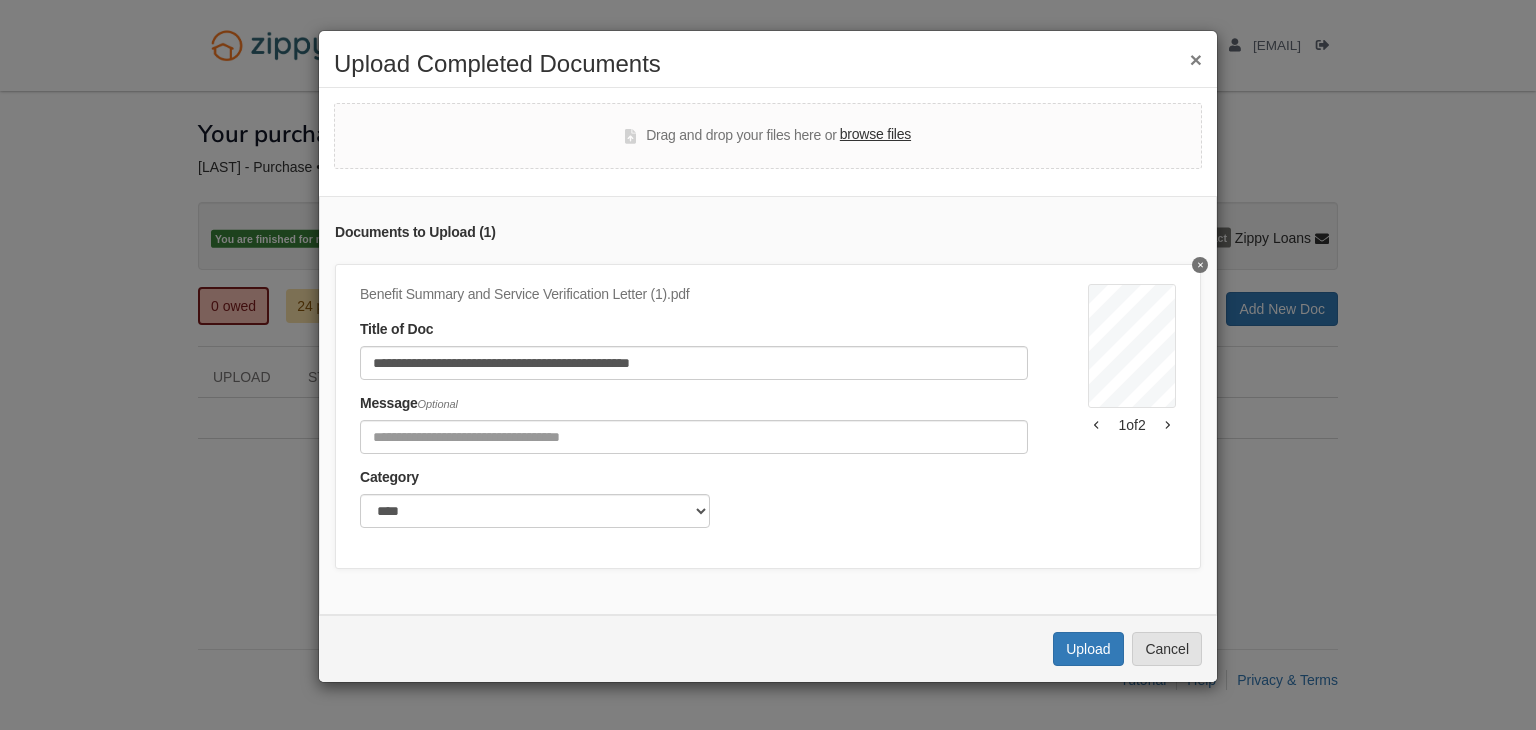click on "**********" at bounding box center (694, 349) 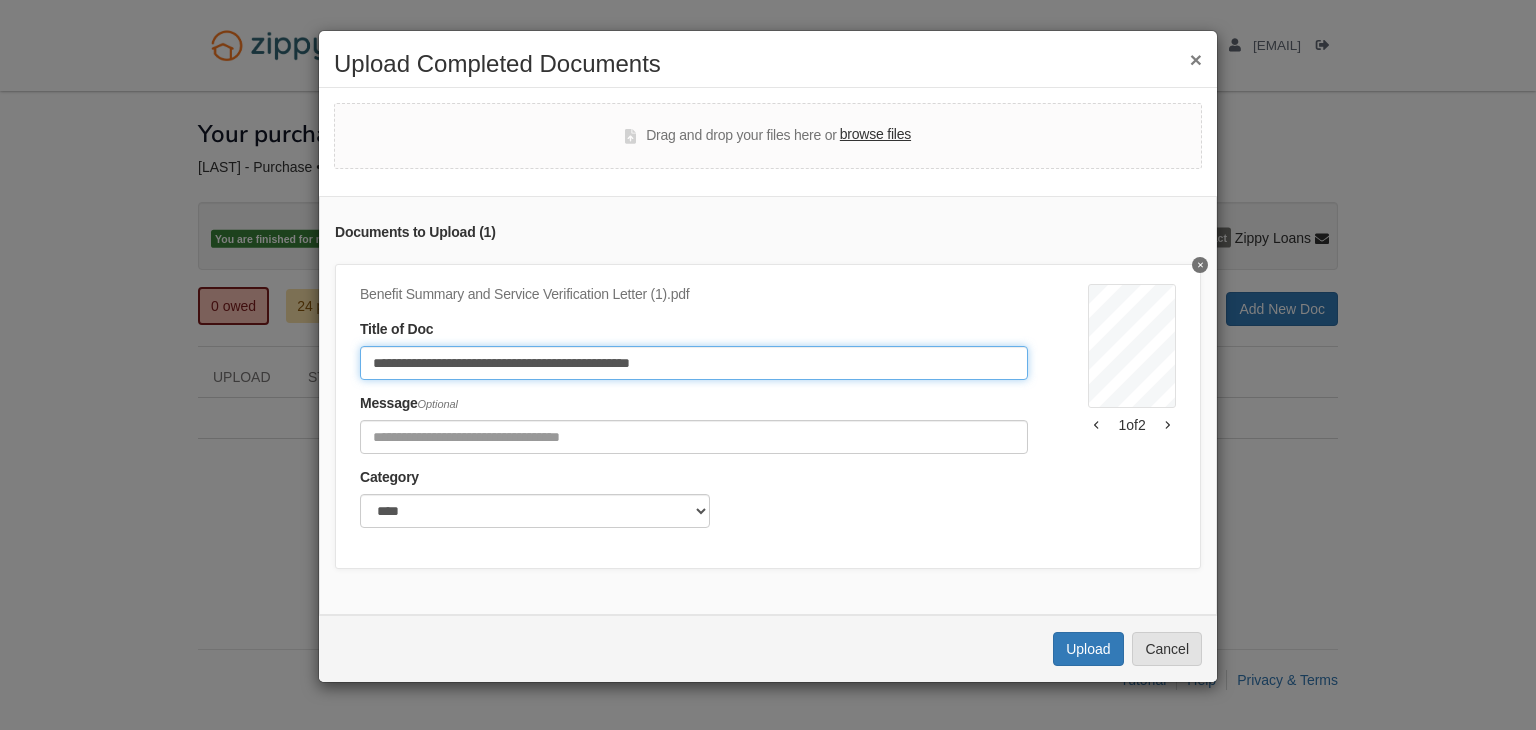 click on "**********" 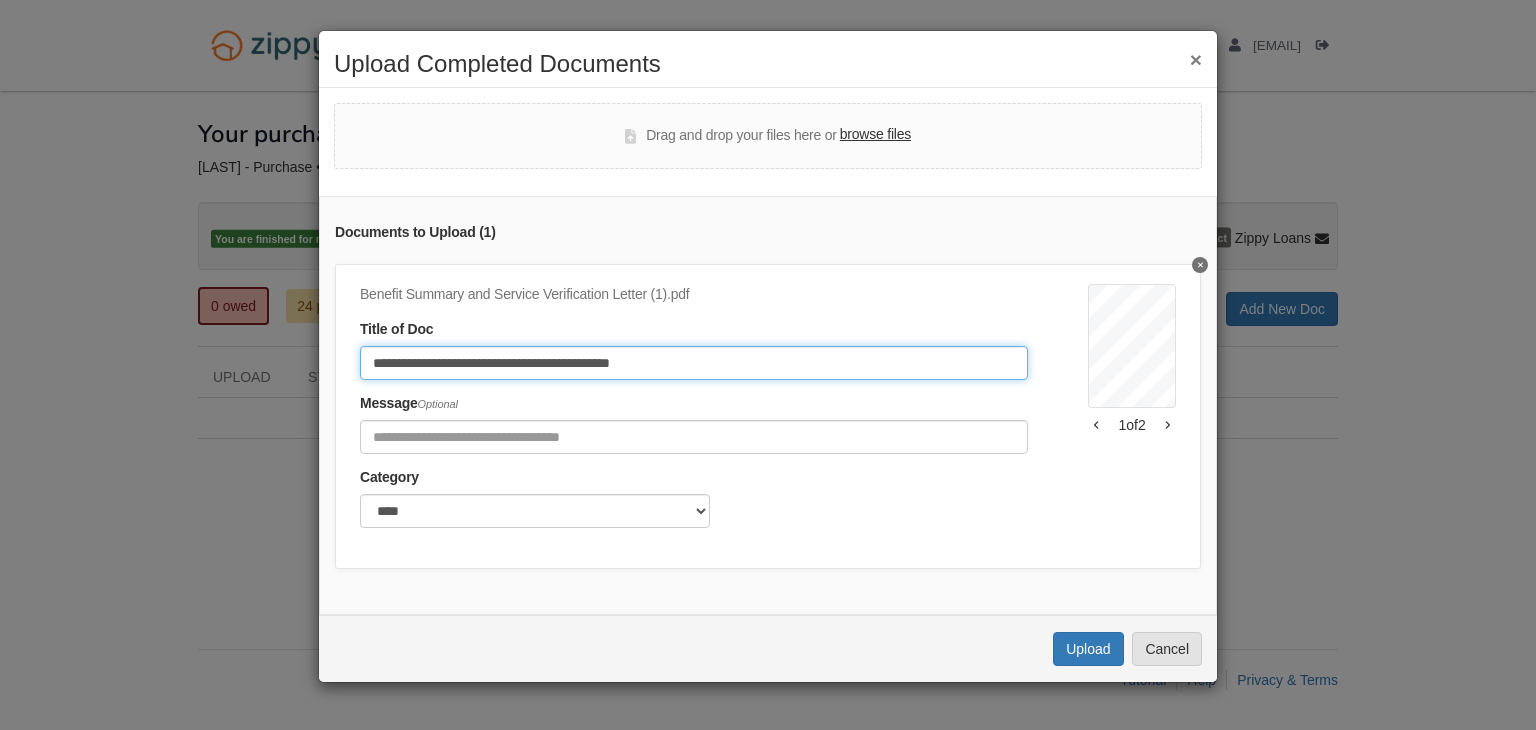 type on "**********" 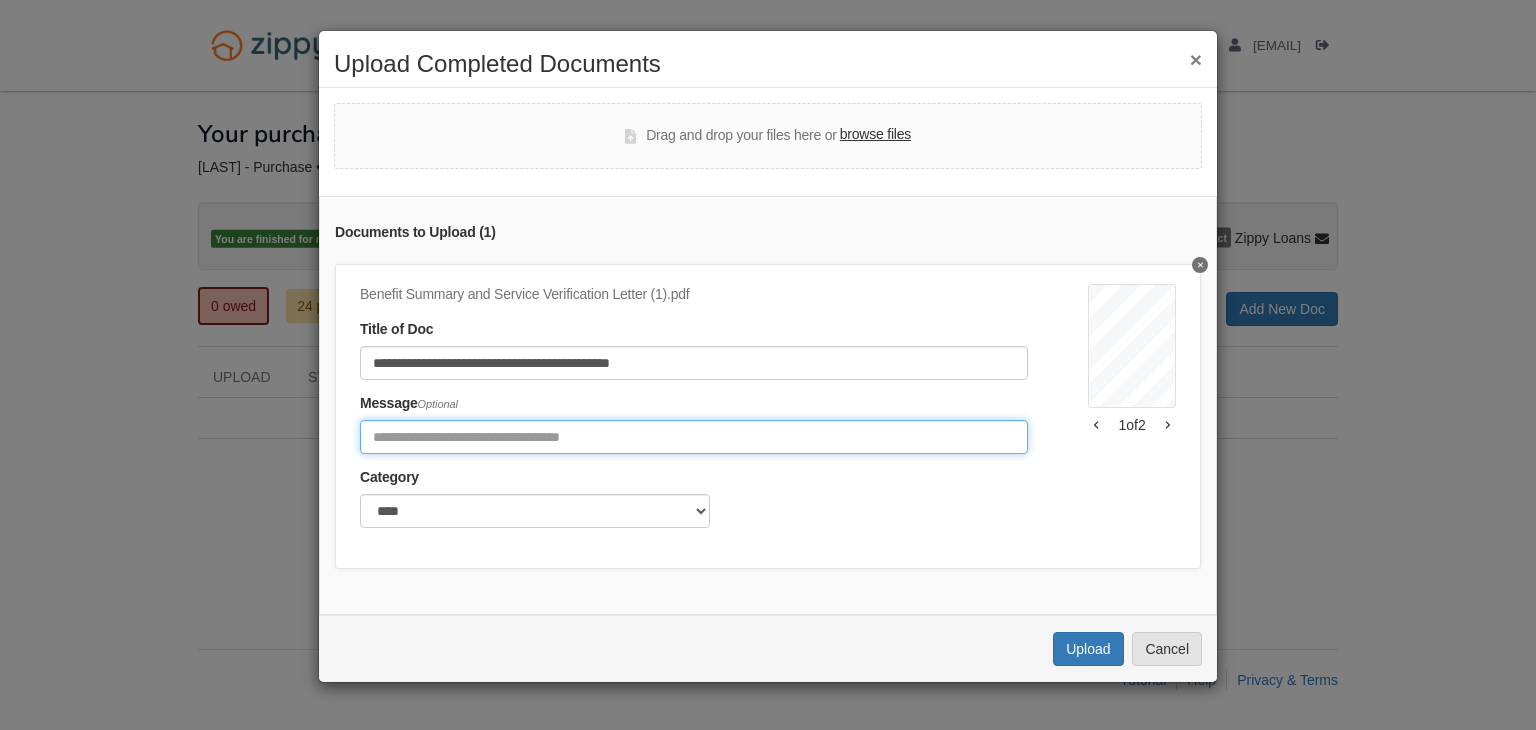 click at bounding box center [694, 437] 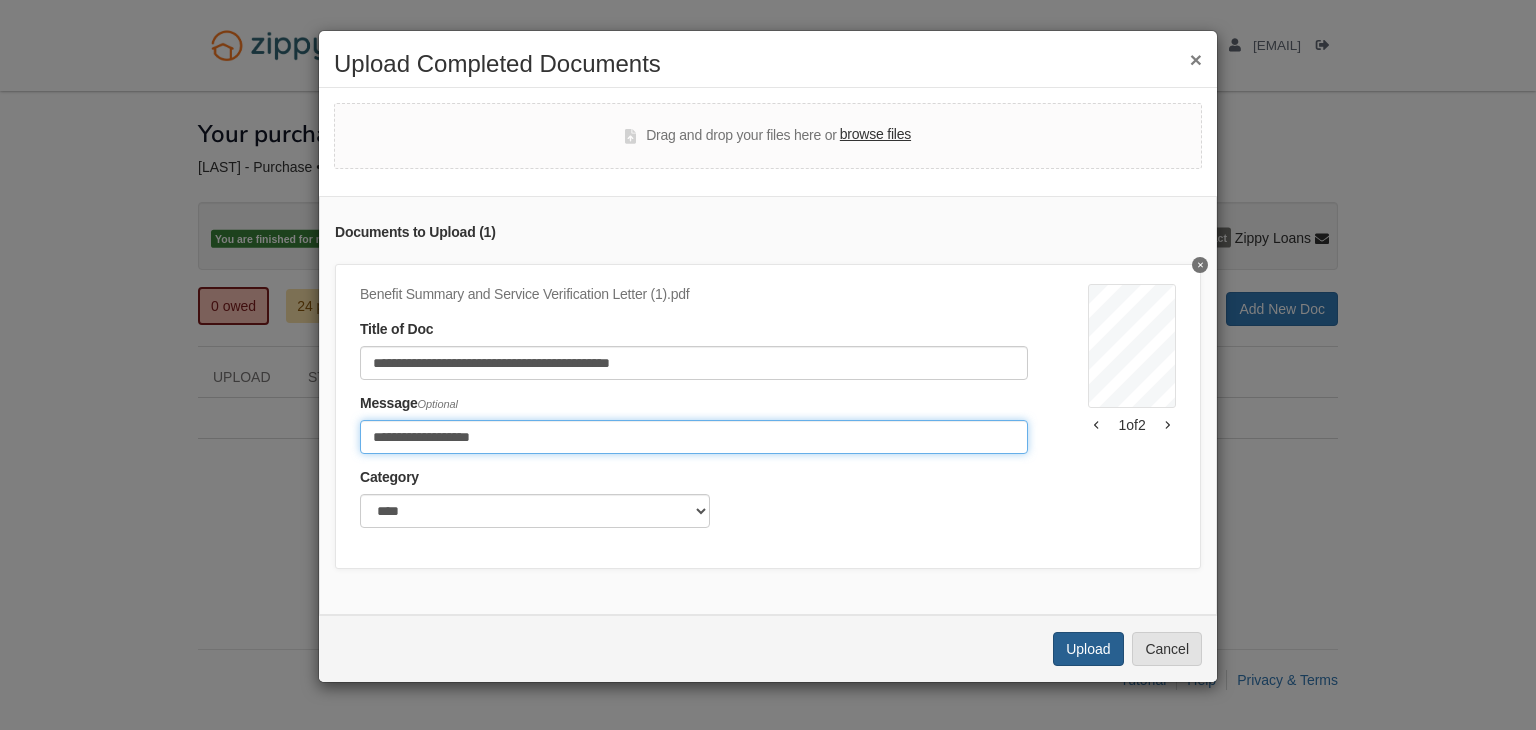 type on "**********" 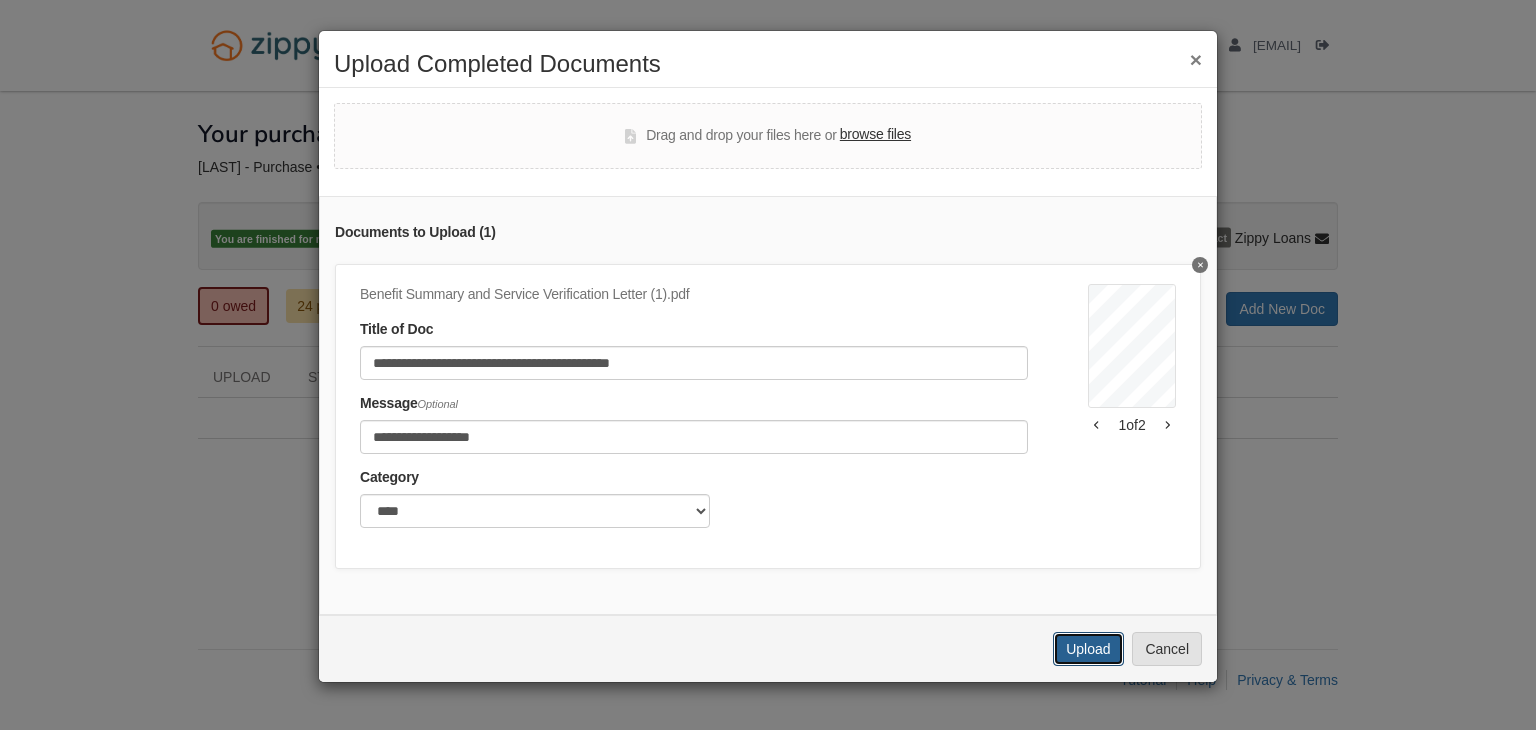 click on "Upload" at bounding box center (1088, 649) 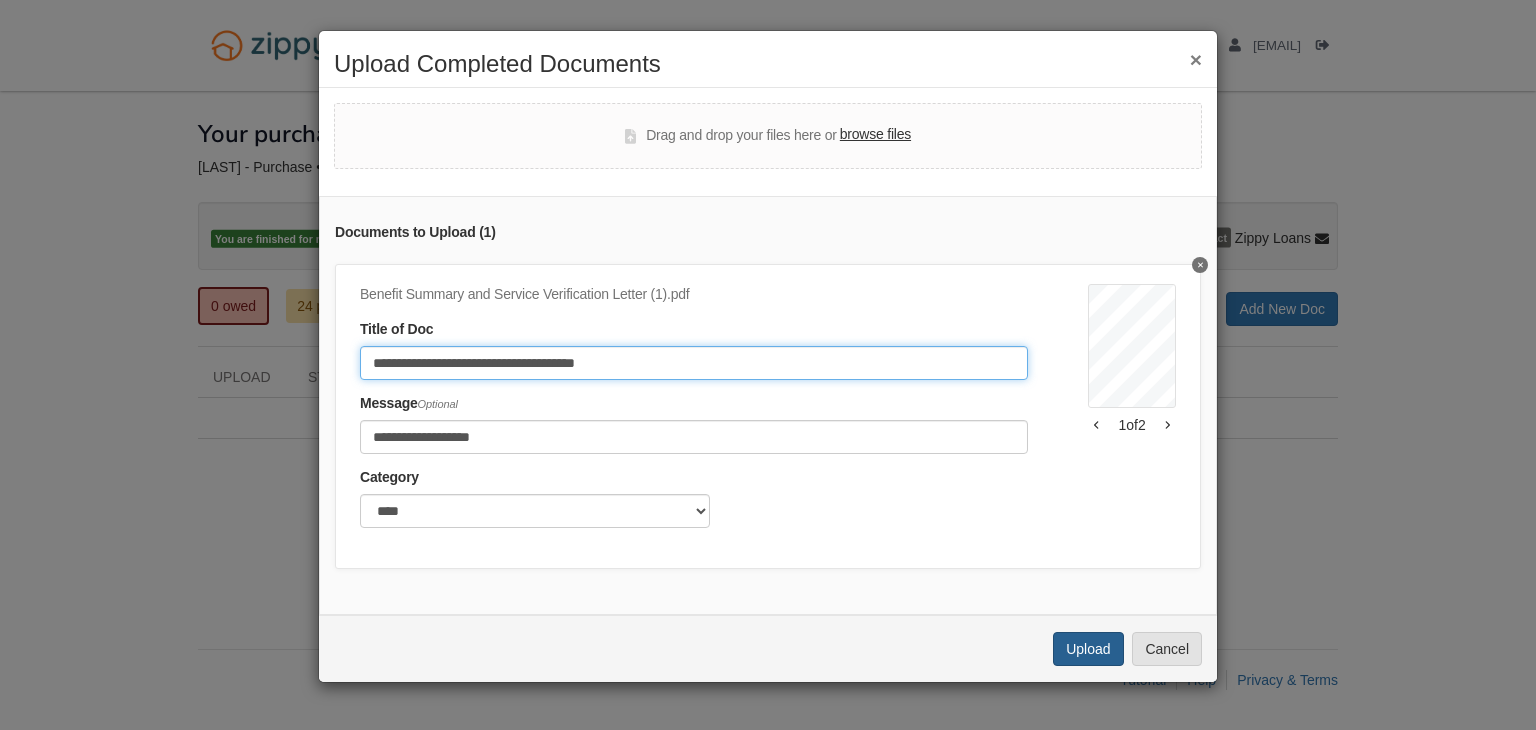 type on "**********" 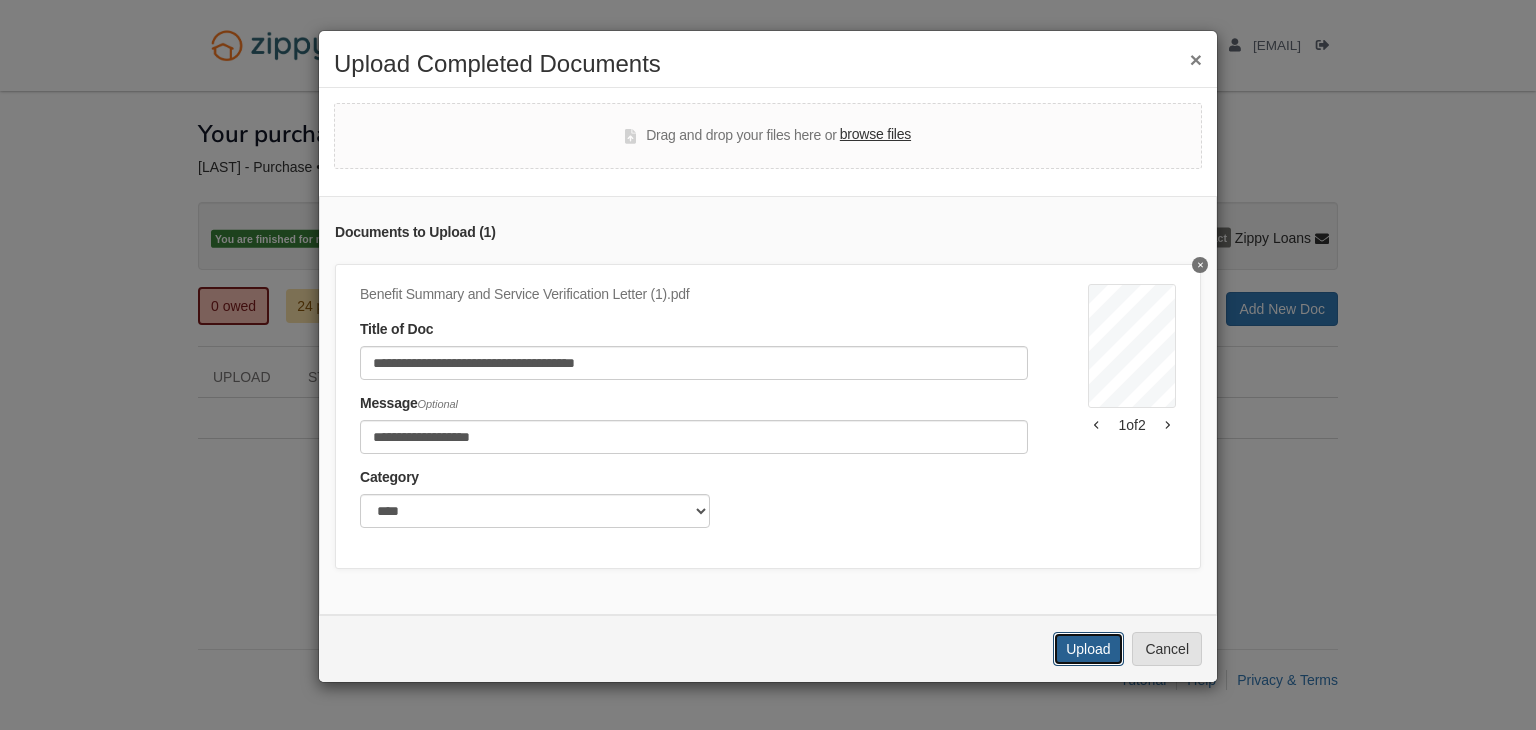 click on "Upload" at bounding box center (1088, 649) 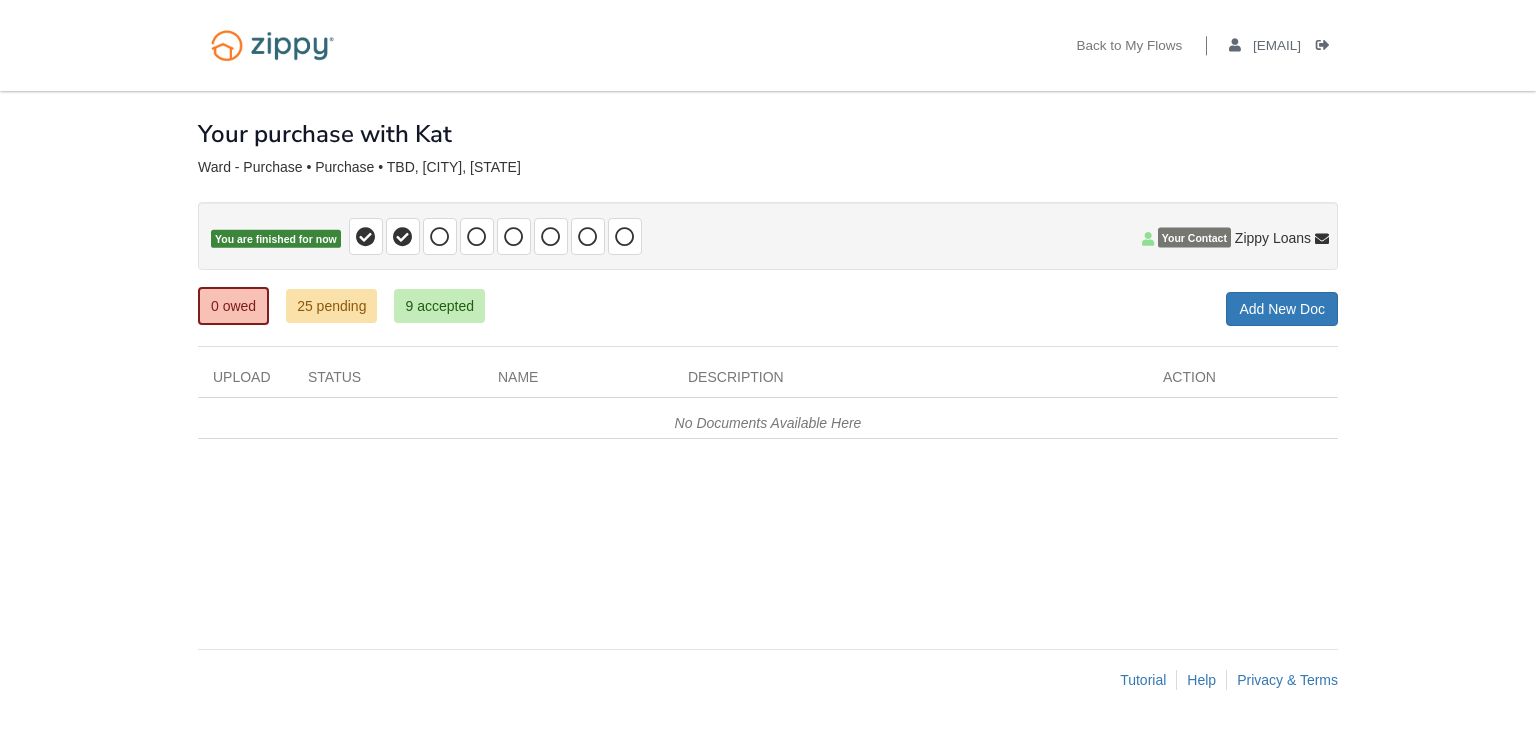 scroll, scrollTop: 0, scrollLeft: 0, axis: both 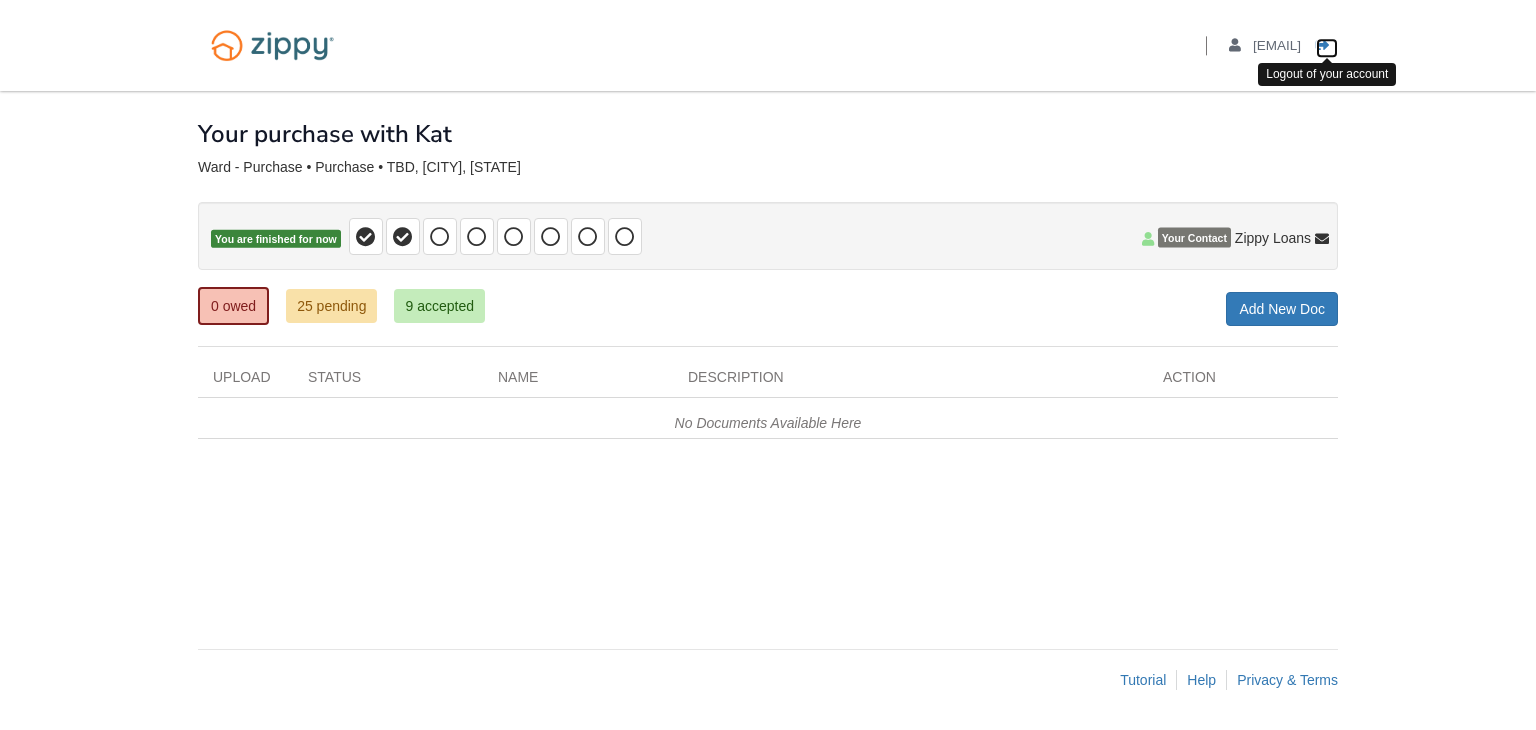 click at bounding box center [1323, 46] 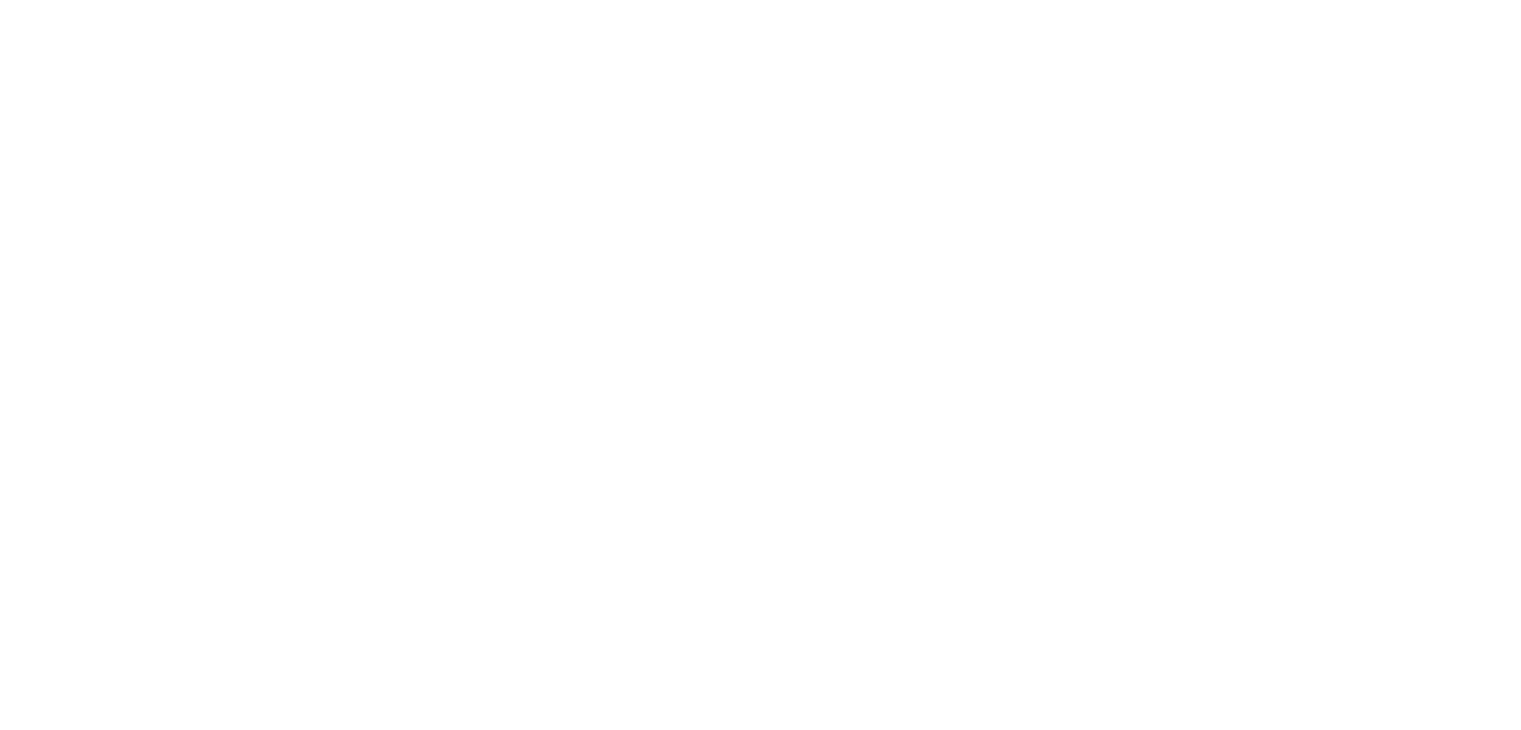 scroll, scrollTop: 0, scrollLeft: 0, axis: both 